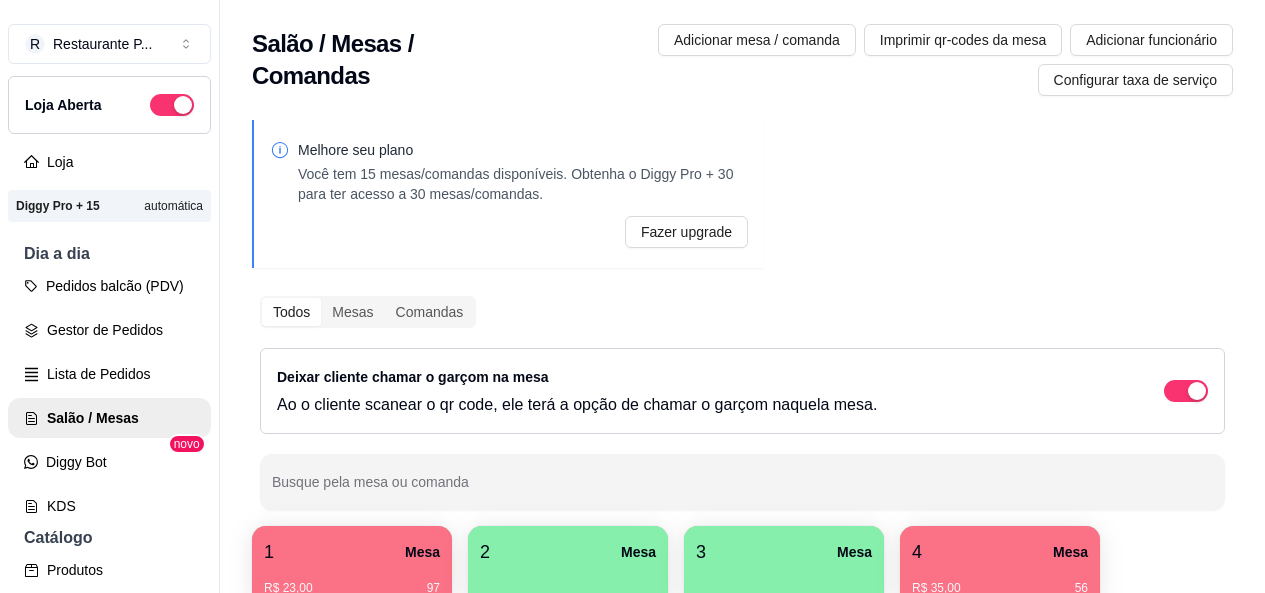 scroll, scrollTop: 0, scrollLeft: 0, axis: both 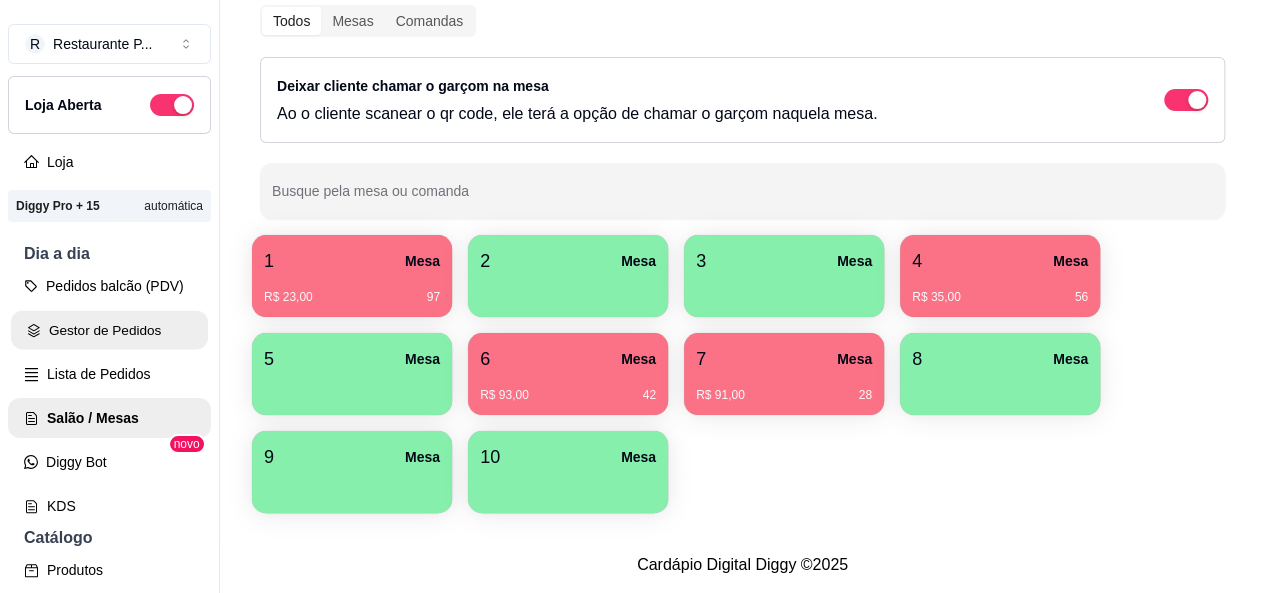 click on "Gestor de Pedidos" at bounding box center (109, 330) 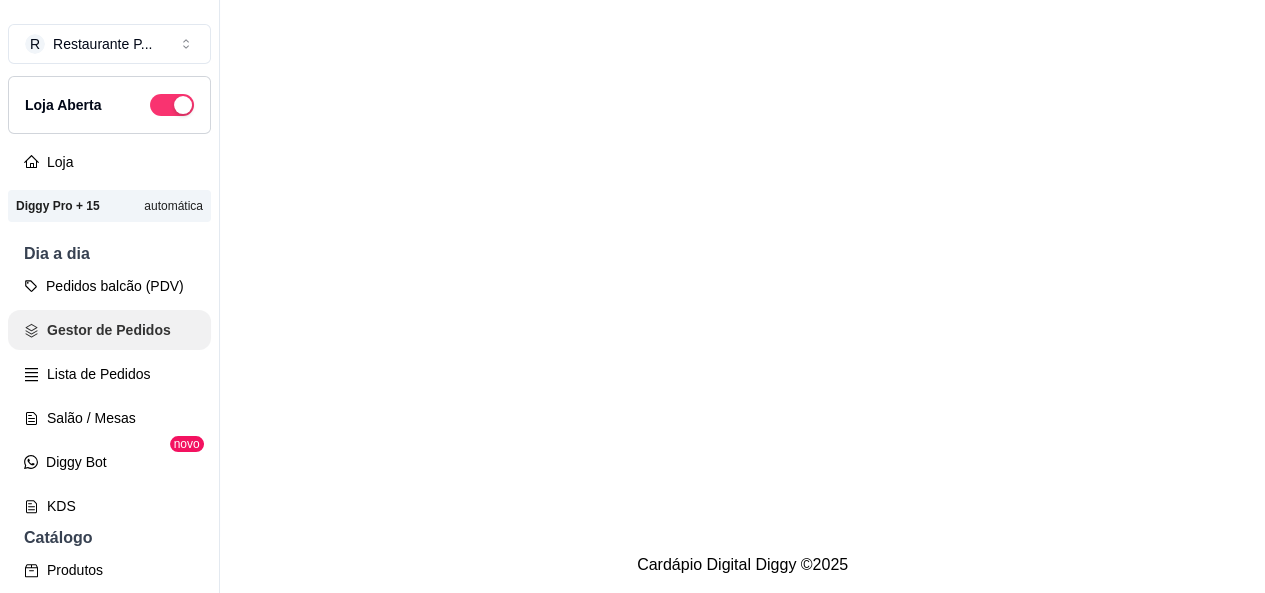 scroll, scrollTop: 0, scrollLeft: 0, axis: both 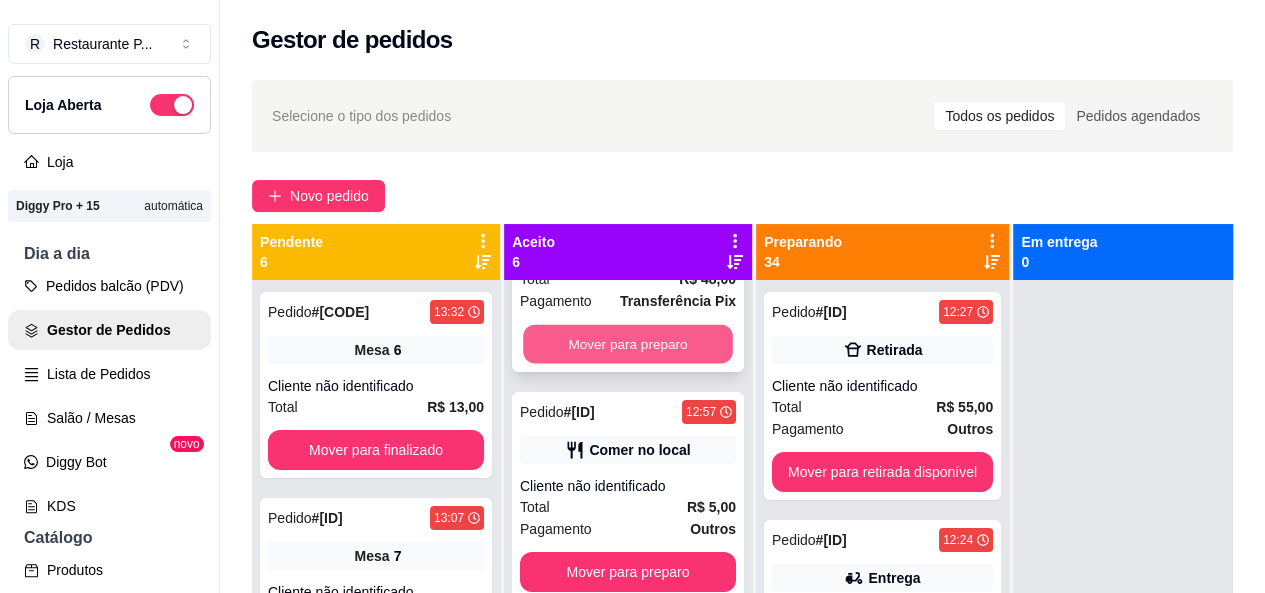 click on "Mover para preparo" at bounding box center [628, 344] 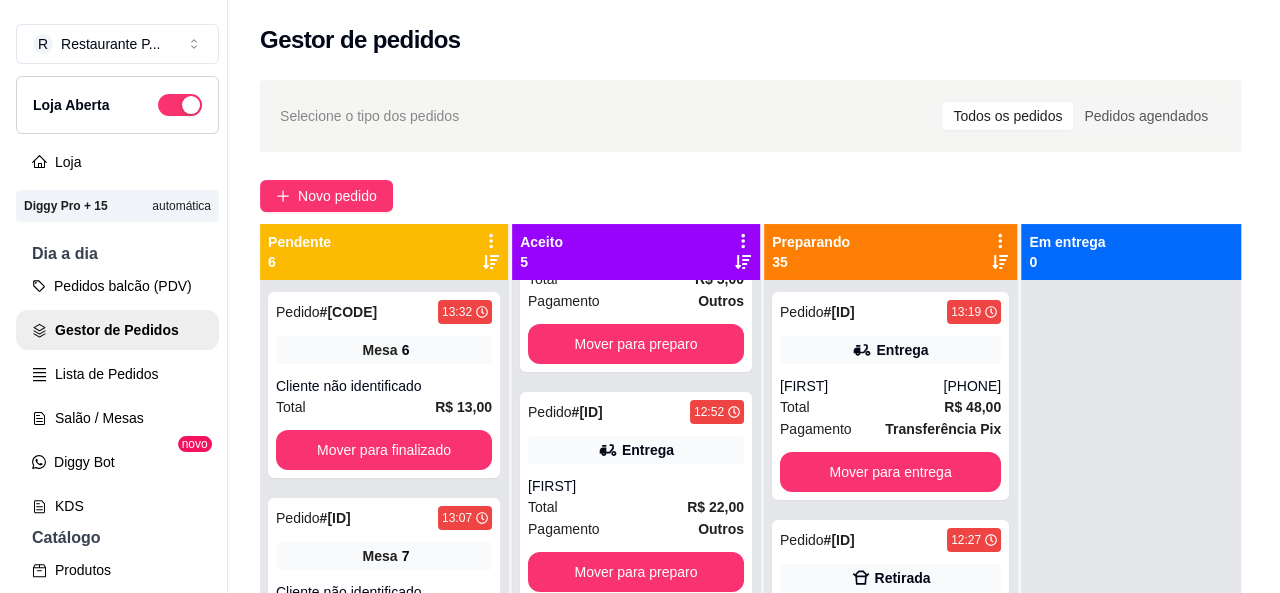 scroll, scrollTop: 0, scrollLeft: 0, axis: both 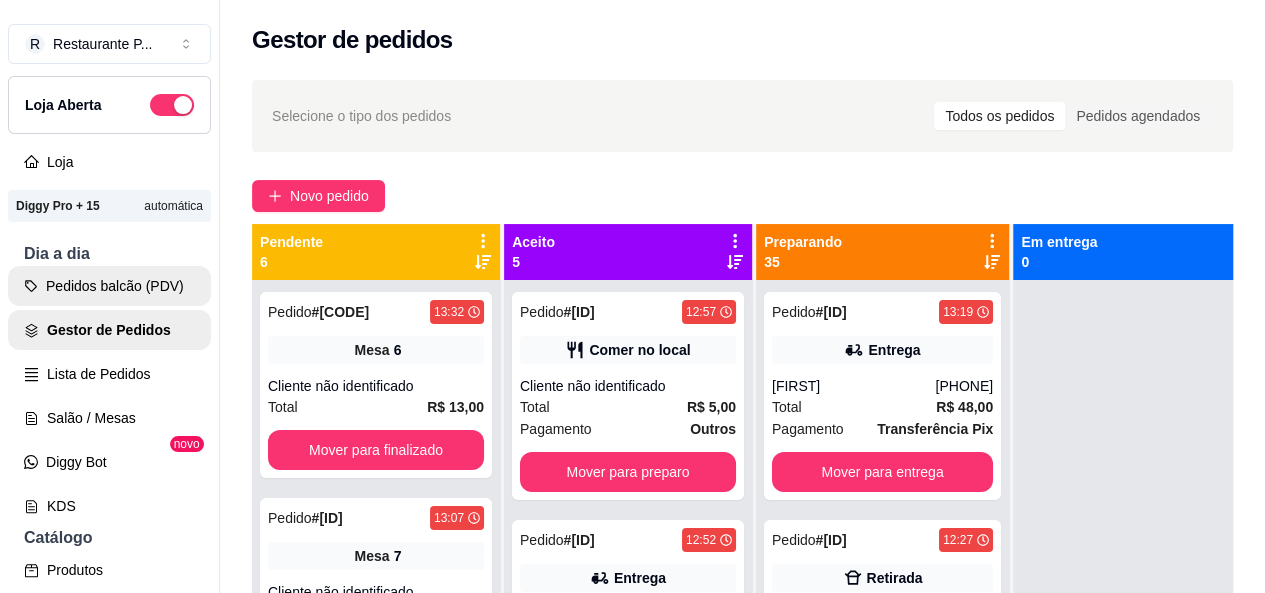 click on "Pedidos balcão (PDV)" at bounding box center [109, 286] 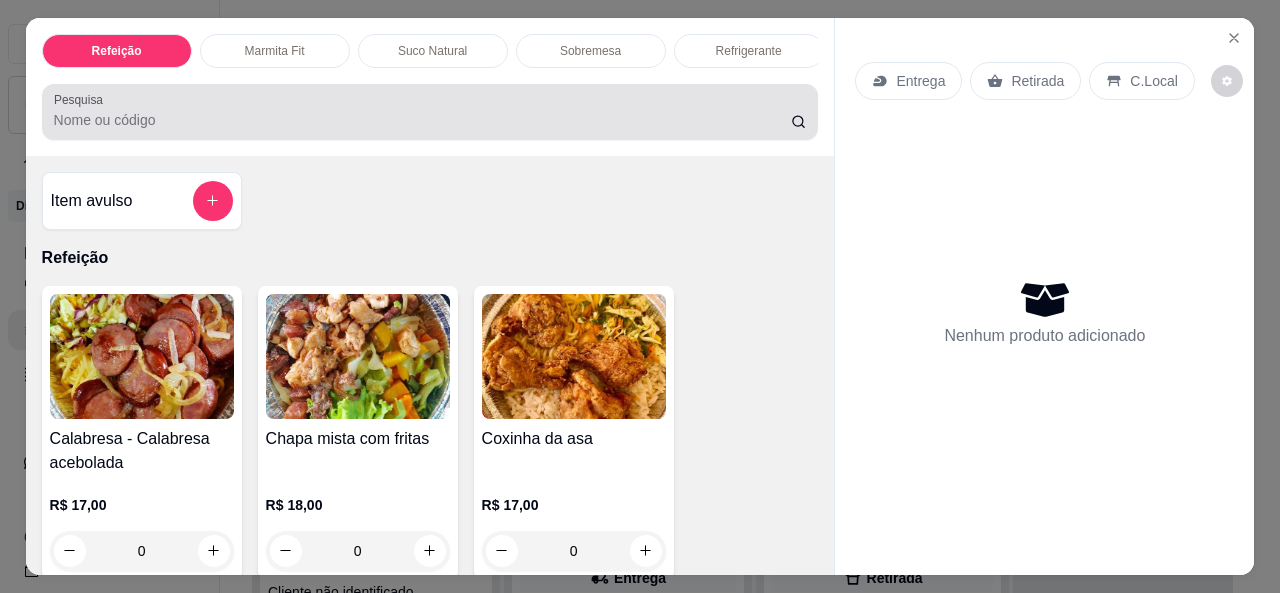 click on "Pesquisa" at bounding box center (430, 112) 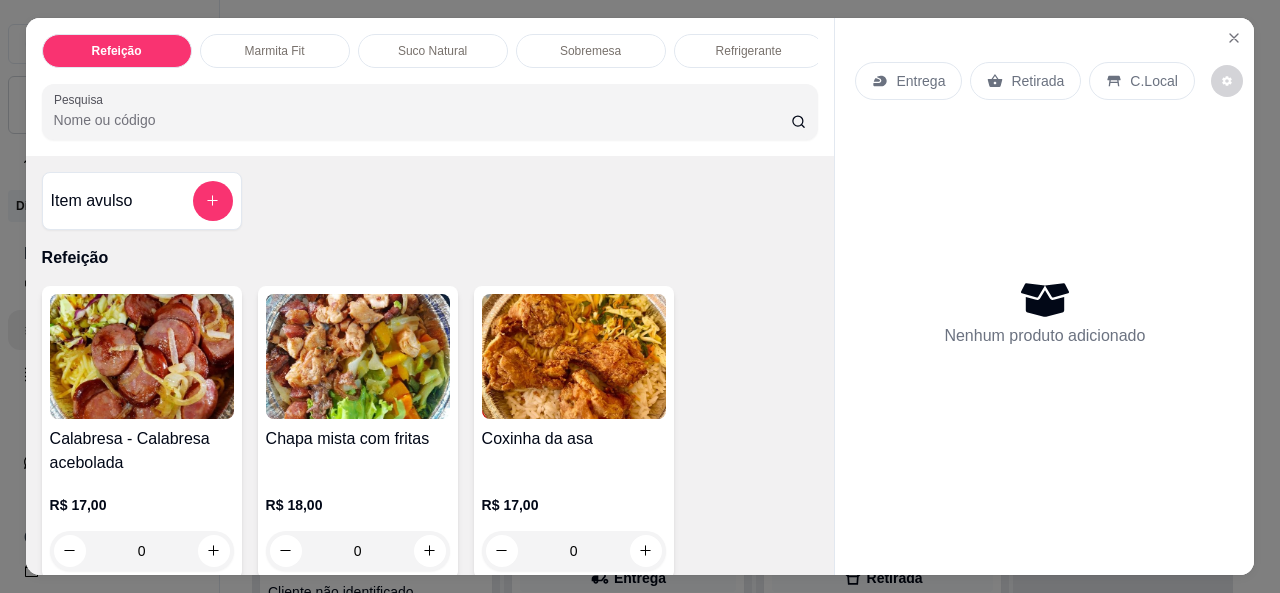 click on "Pesquisa" at bounding box center [430, 112] 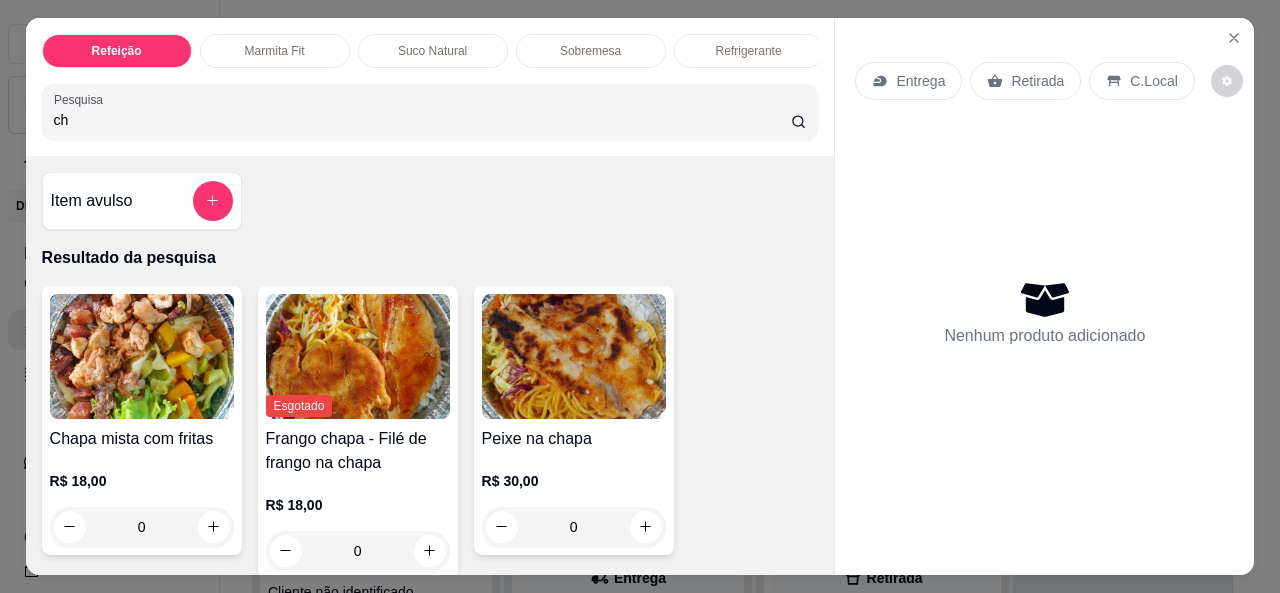 type on "c" 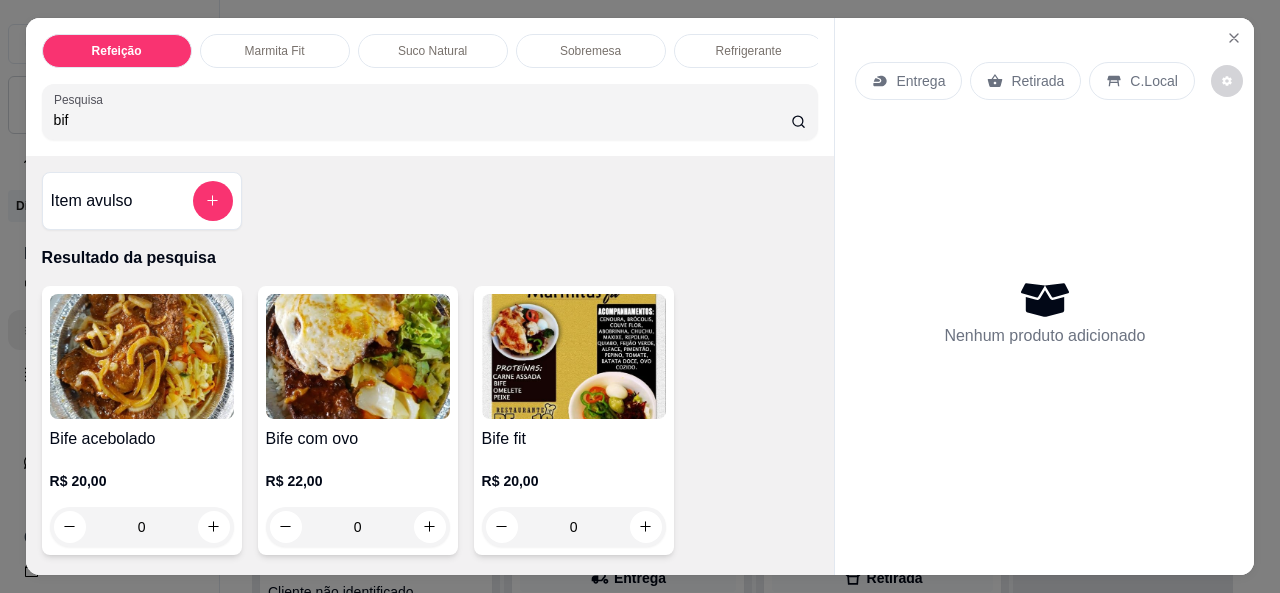 type on "bif" 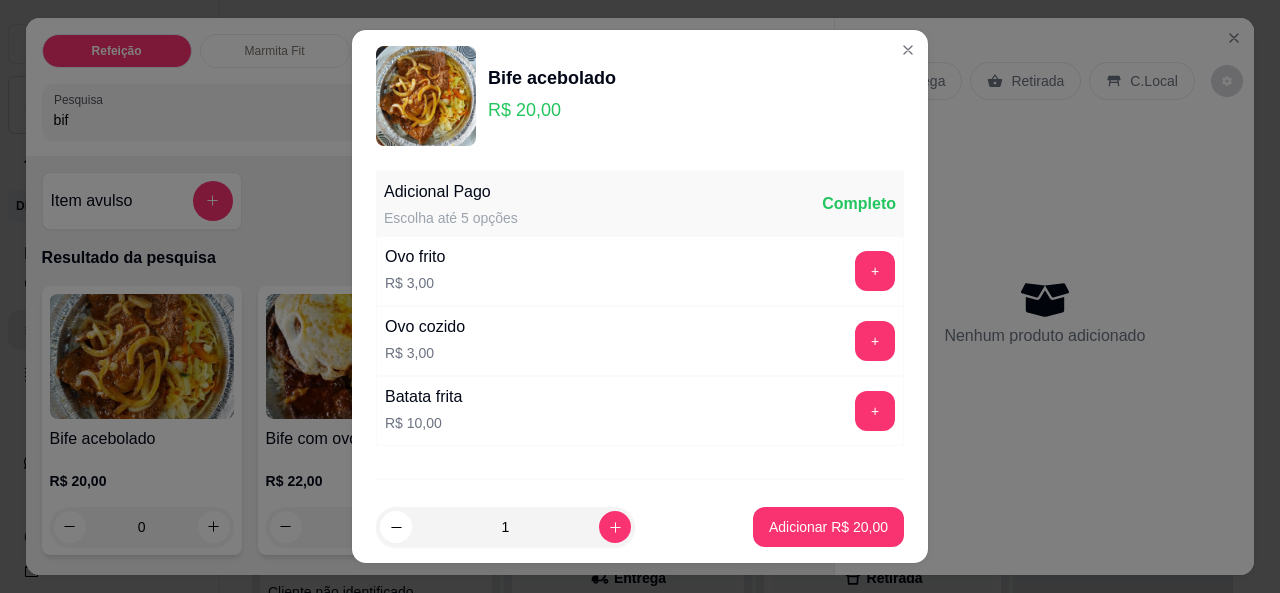 click on "Adicionar   R$ 20,00" at bounding box center (828, 527) 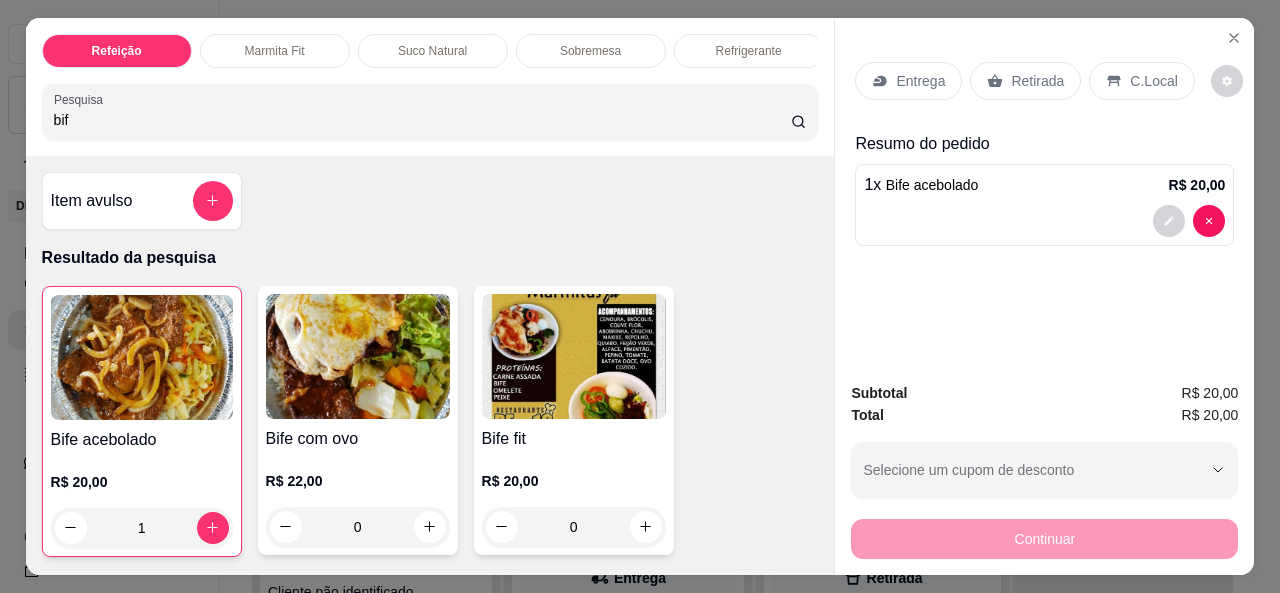 type on "1" 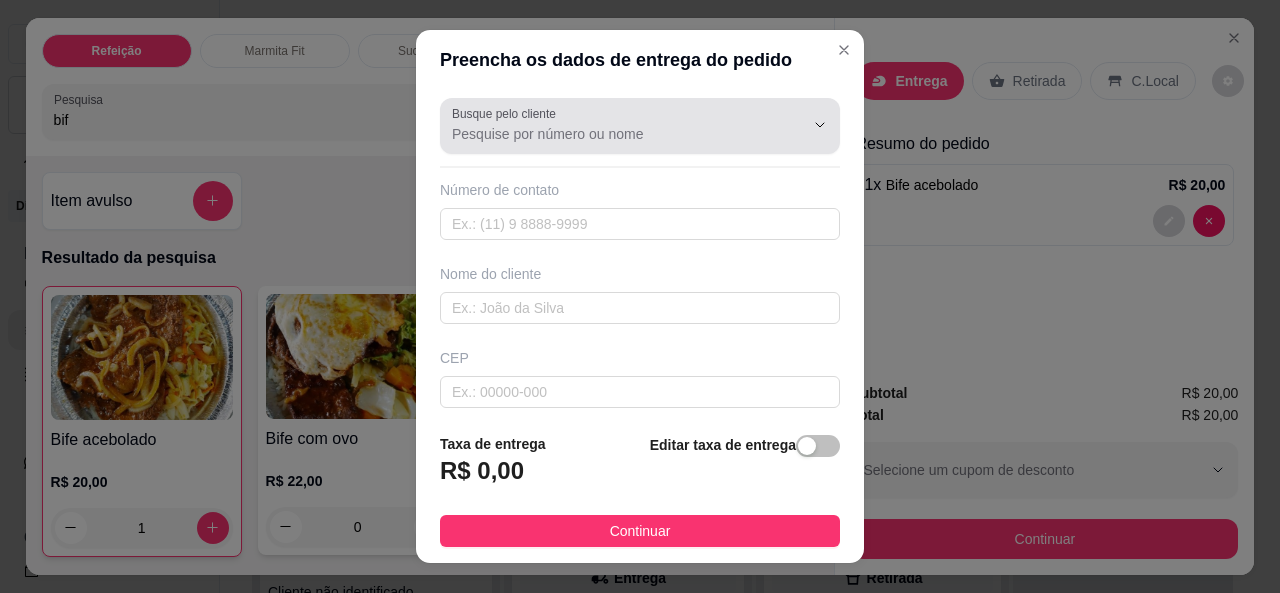 click on "Busque pelo cliente" at bounding box center [507, 113] 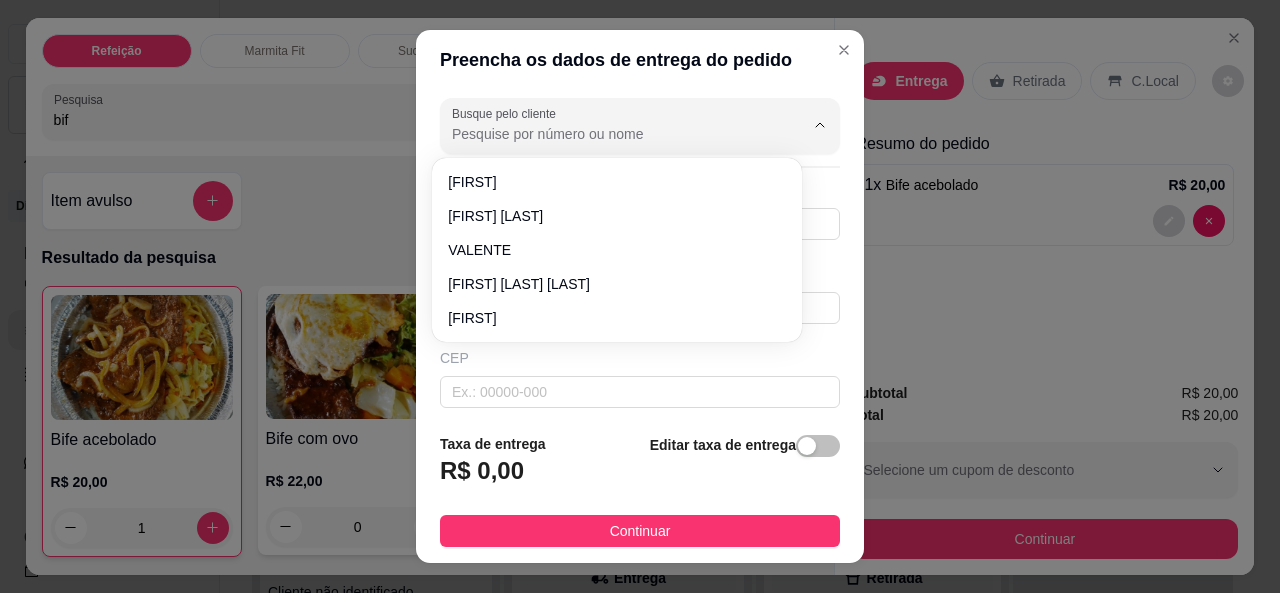 click on "Busque pelo cliente" at bounding box center [612, 134] 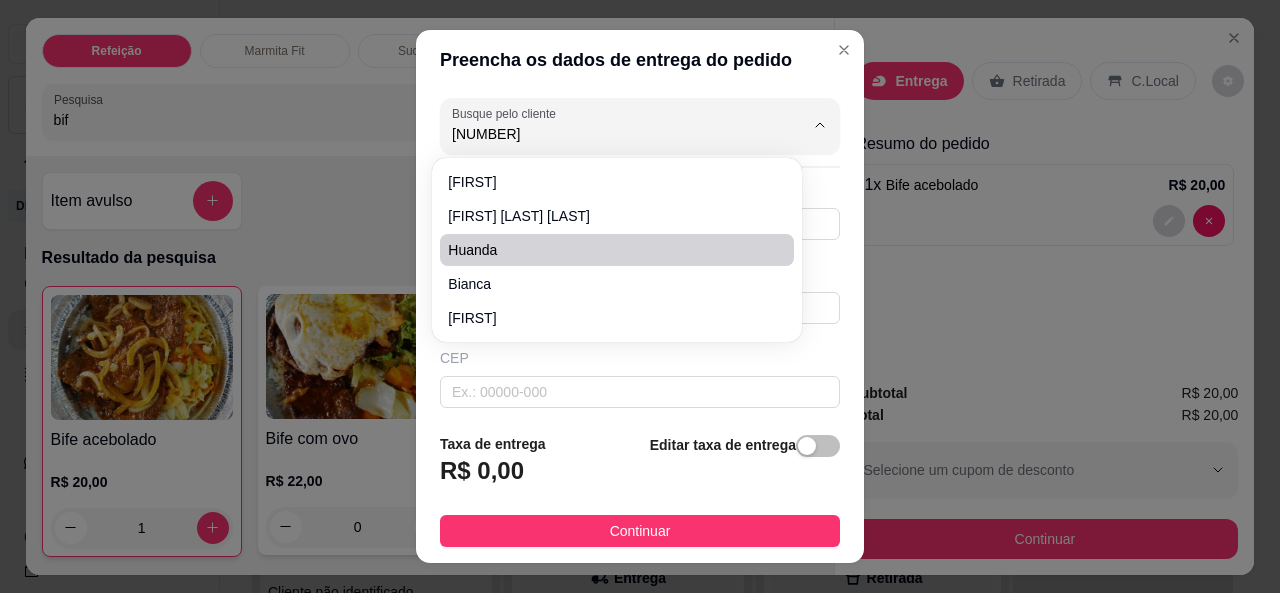click on "Huanda" at bounding box center (606, 250) 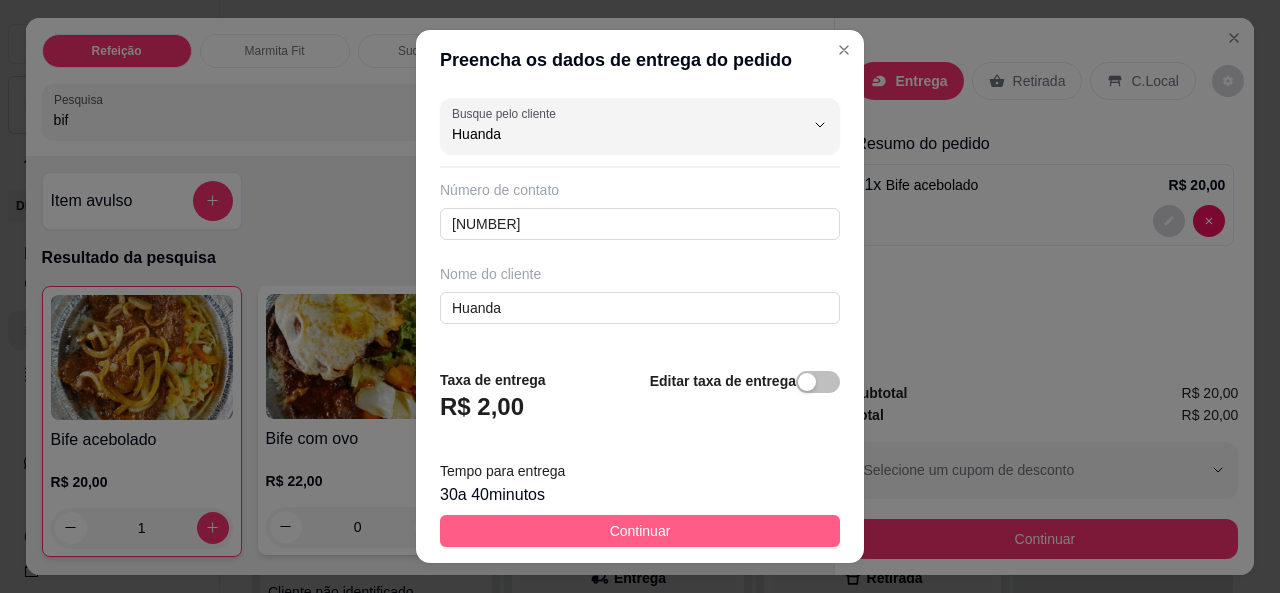 click on "Continuar" at bounding box center (640, 531) 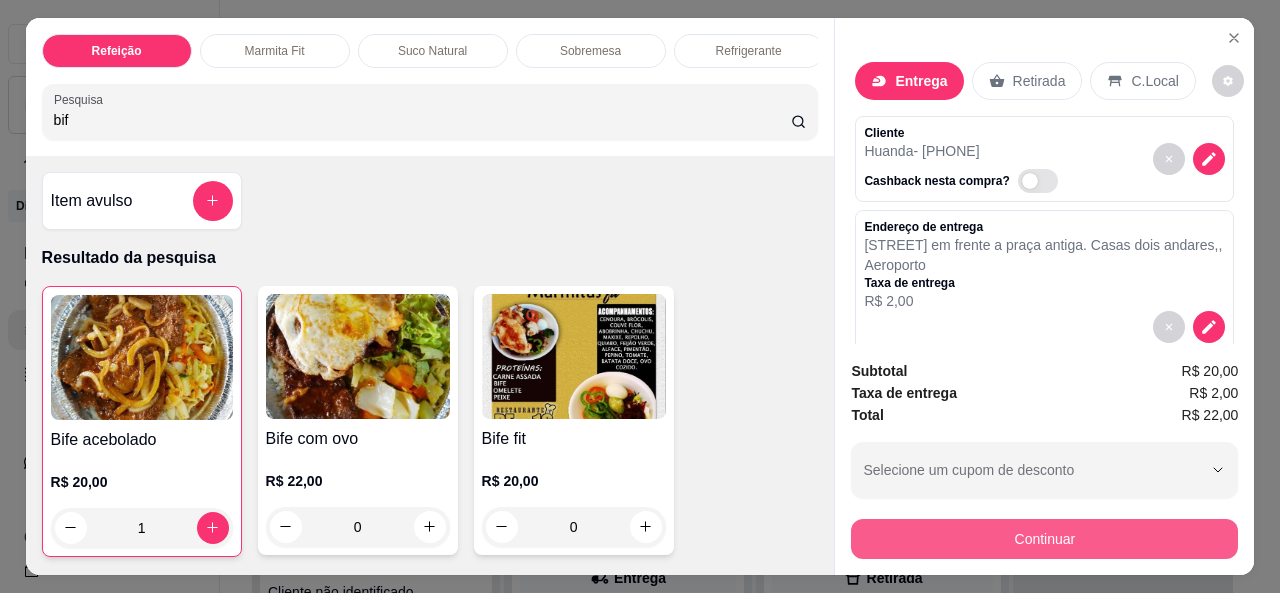 click on "Continuar" at bounding box center (1044, 539) 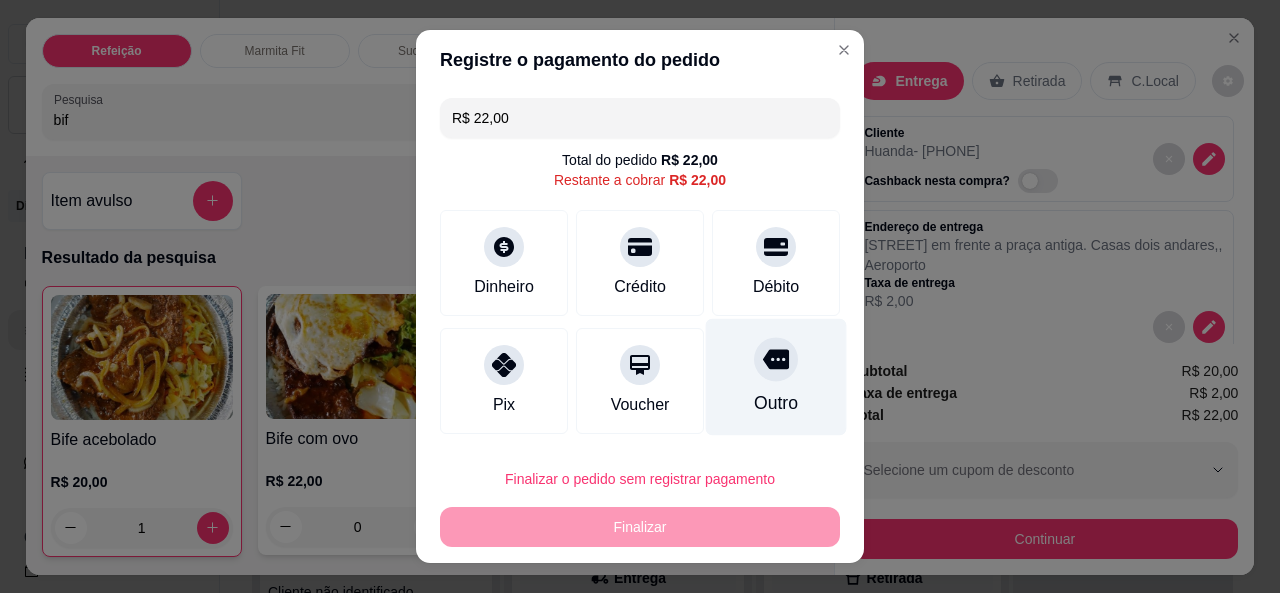 click on "Outro" at bounding box center [776, 376] 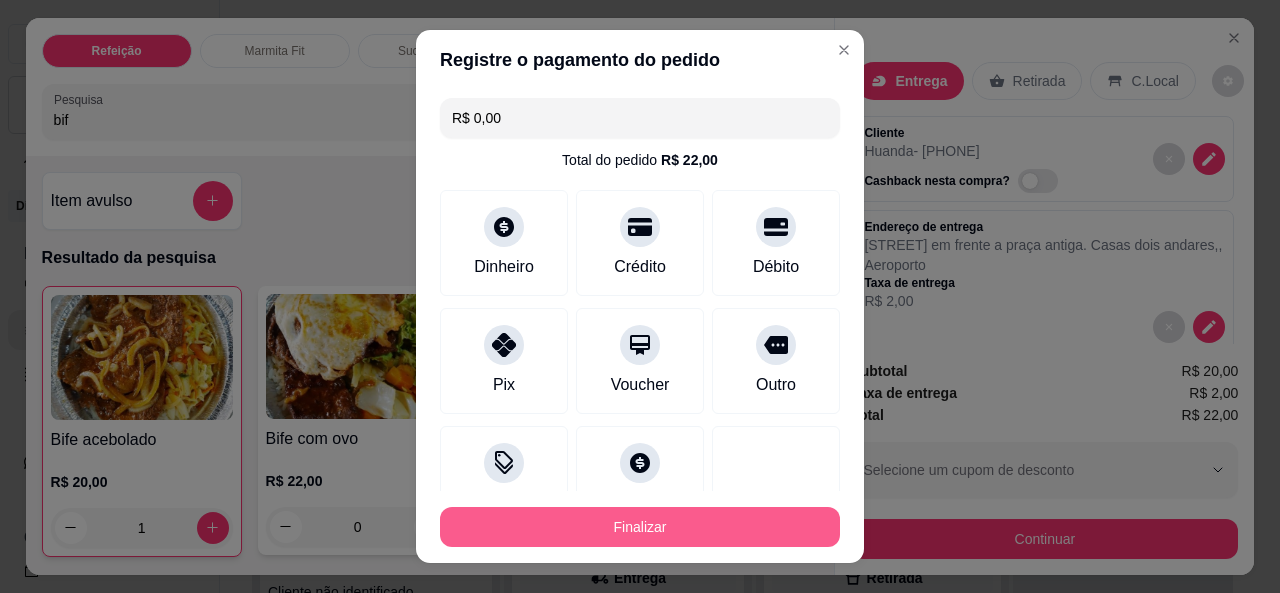 click on "Finalizar" at bounding box center (640, 527) 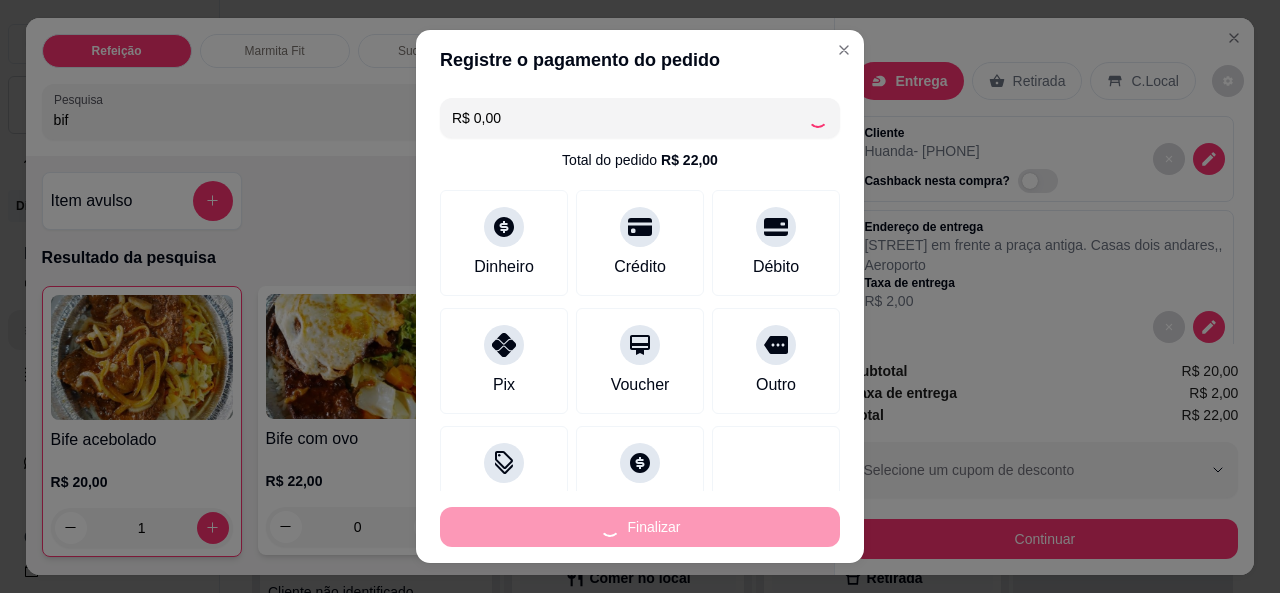type on "0" 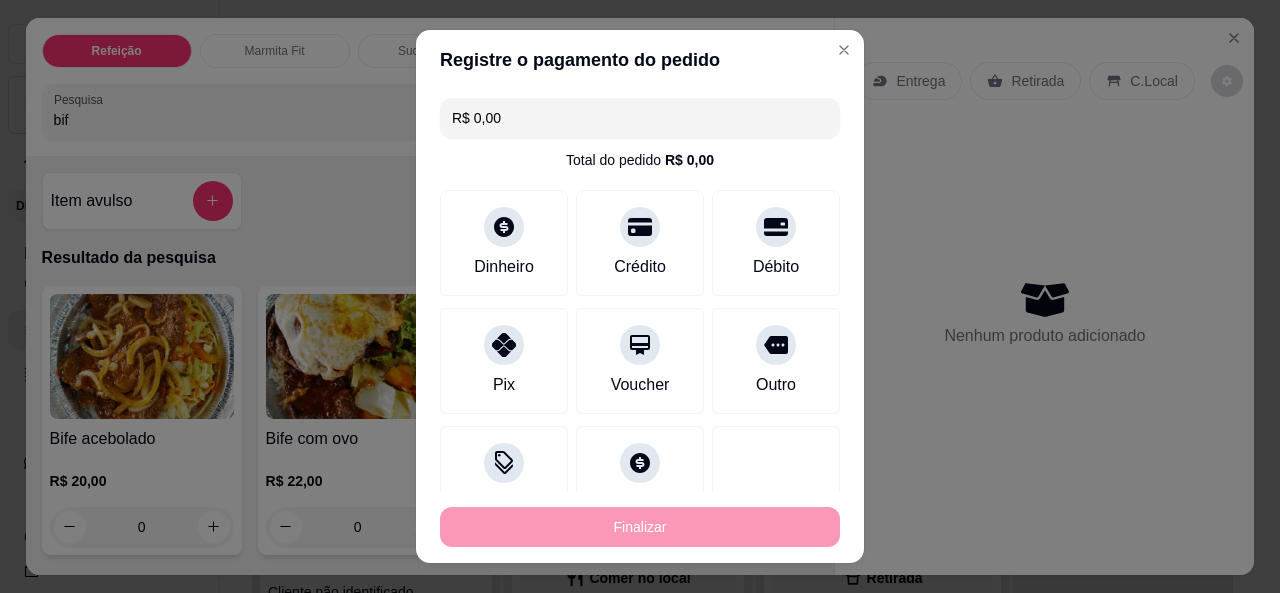 type on "-R$ 22,00" 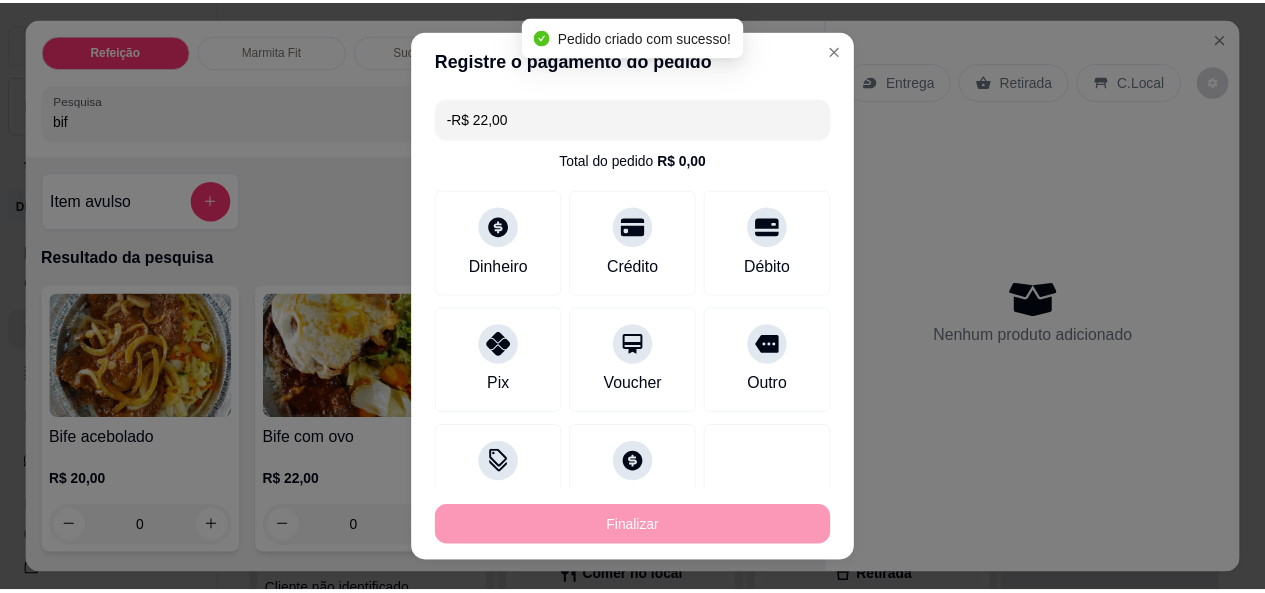 scroll, scrollTop: 34, scrollLeft: 0, axis: vertical 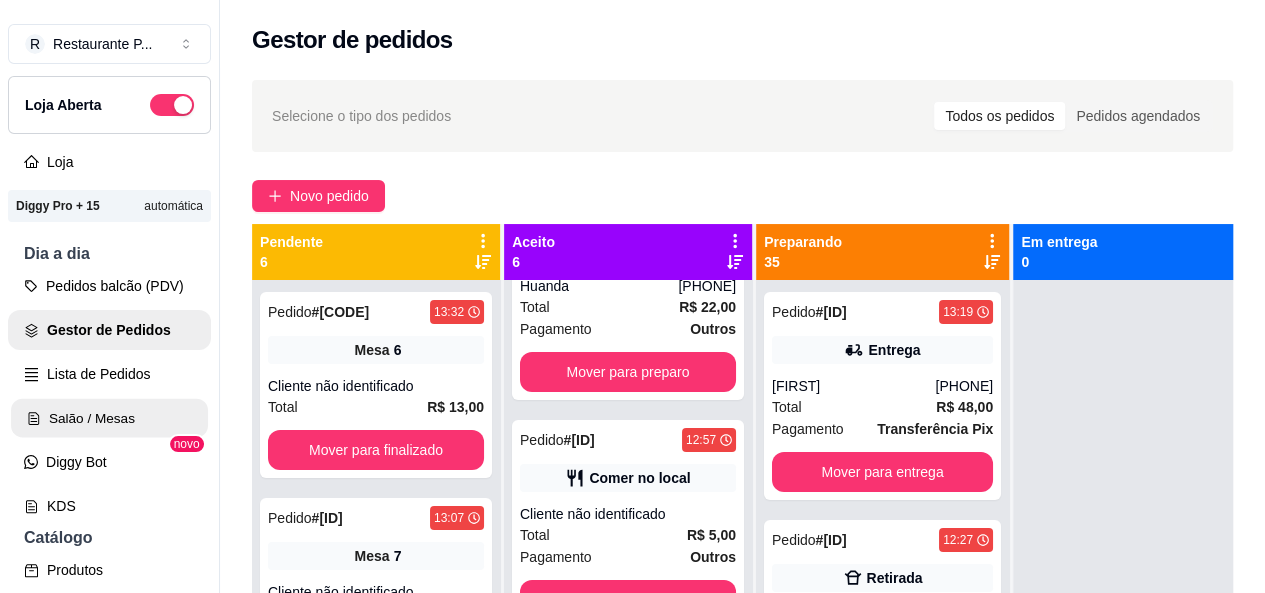 click on "Salão / Mesas" at bounding box center [109, 418] 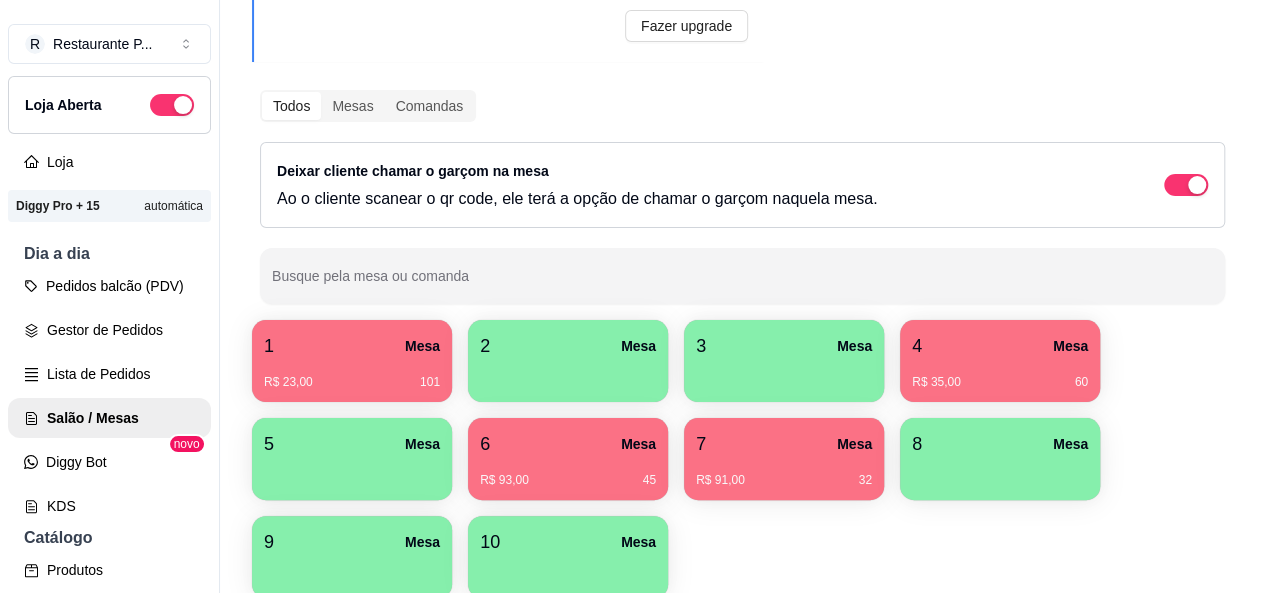 scroll, scrollTop: 226, scrollLeft: 0, axis: vertical 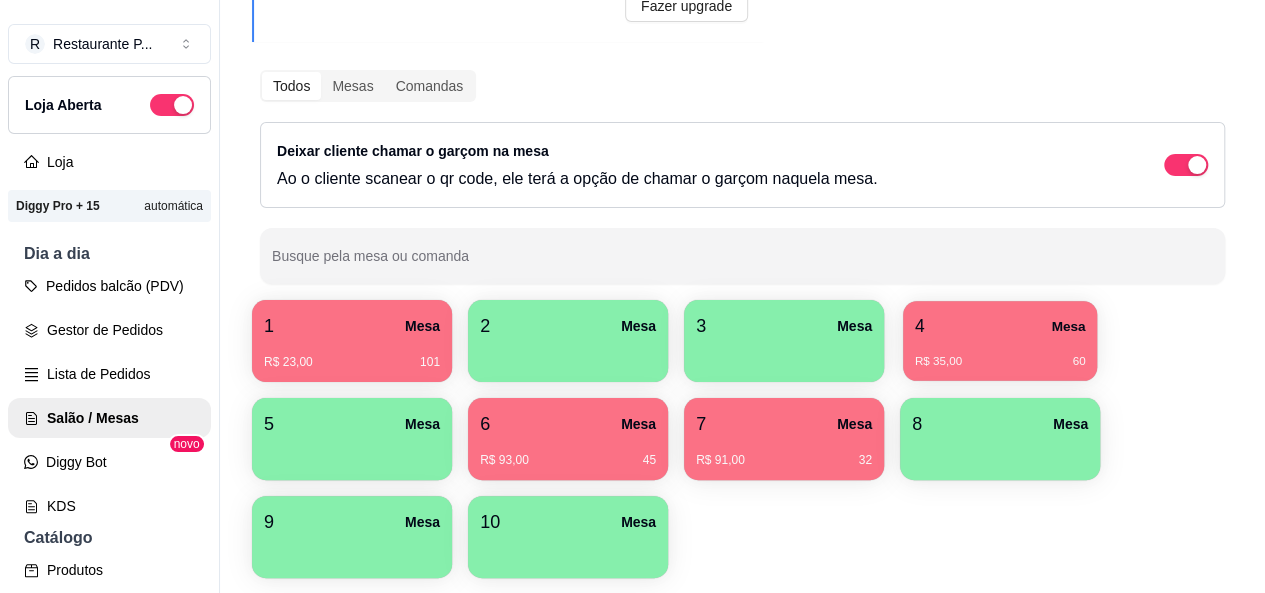 click on "4 Mesa" at bounding box center (1000, 326) 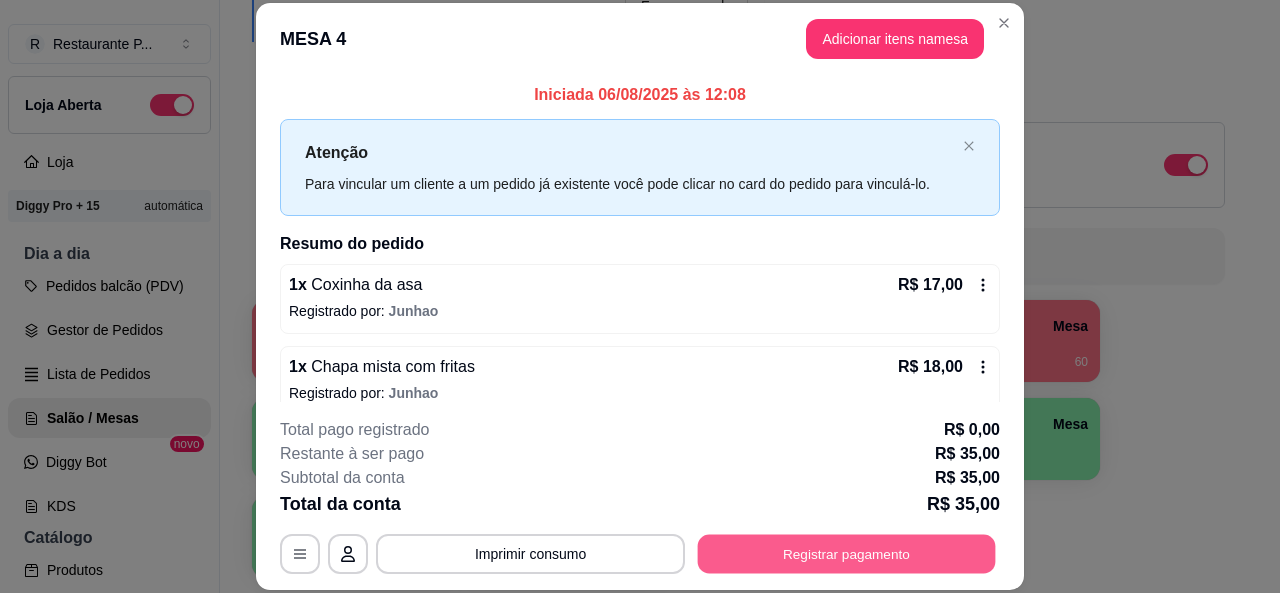 click on "Registrar pagamento" at bounding box center (847, 554) 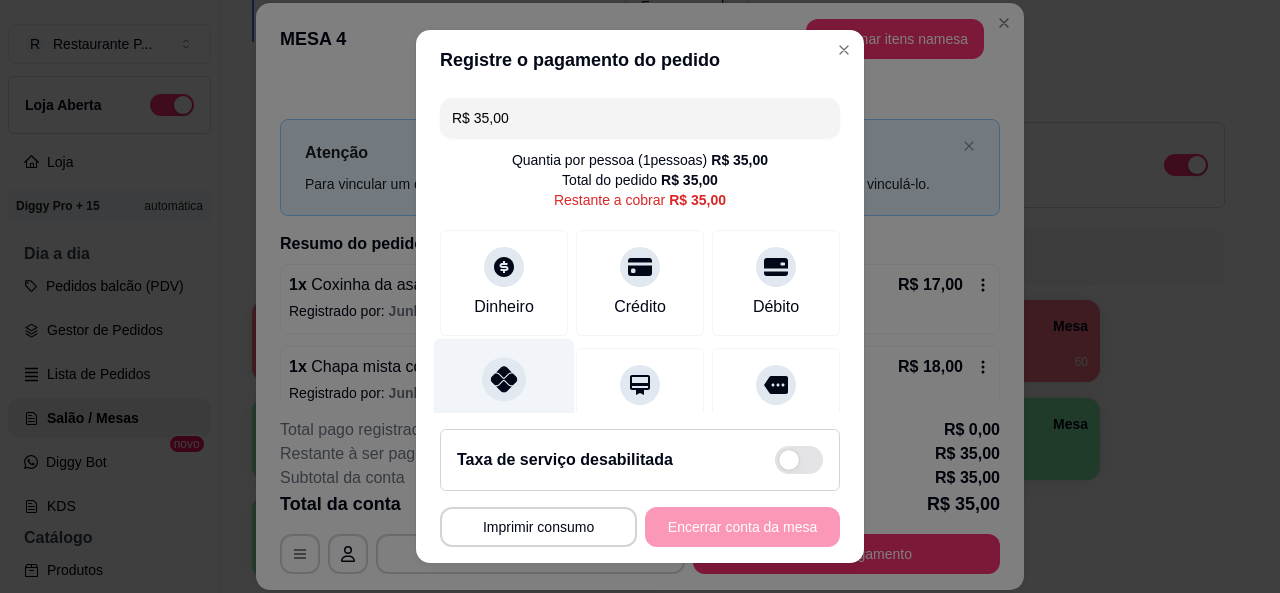 click on "Pix" at bounding box center (504, 396) 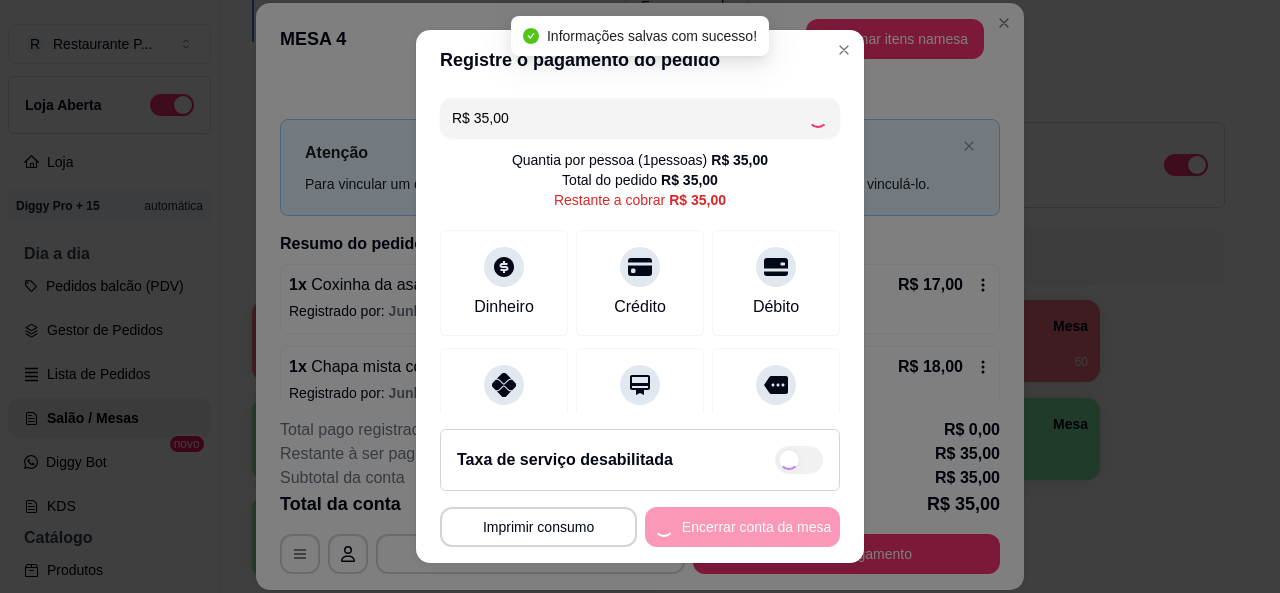 type on "R$ 0,00" 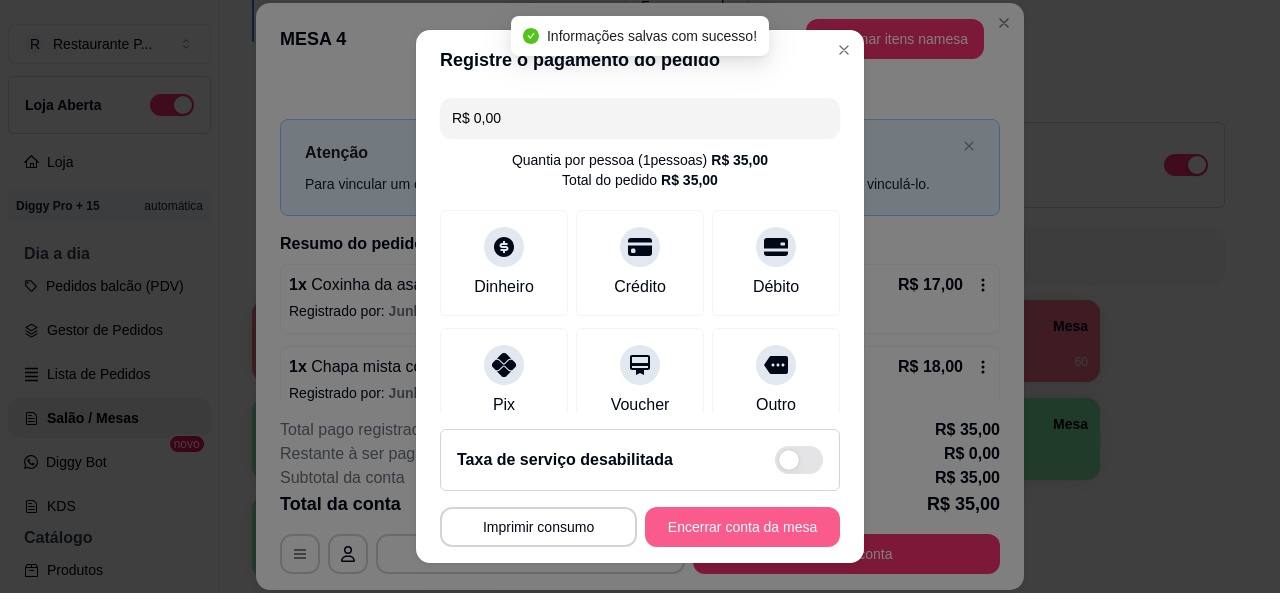 click on "Encerrar conta da mesa" at bounding box center (742, 527) 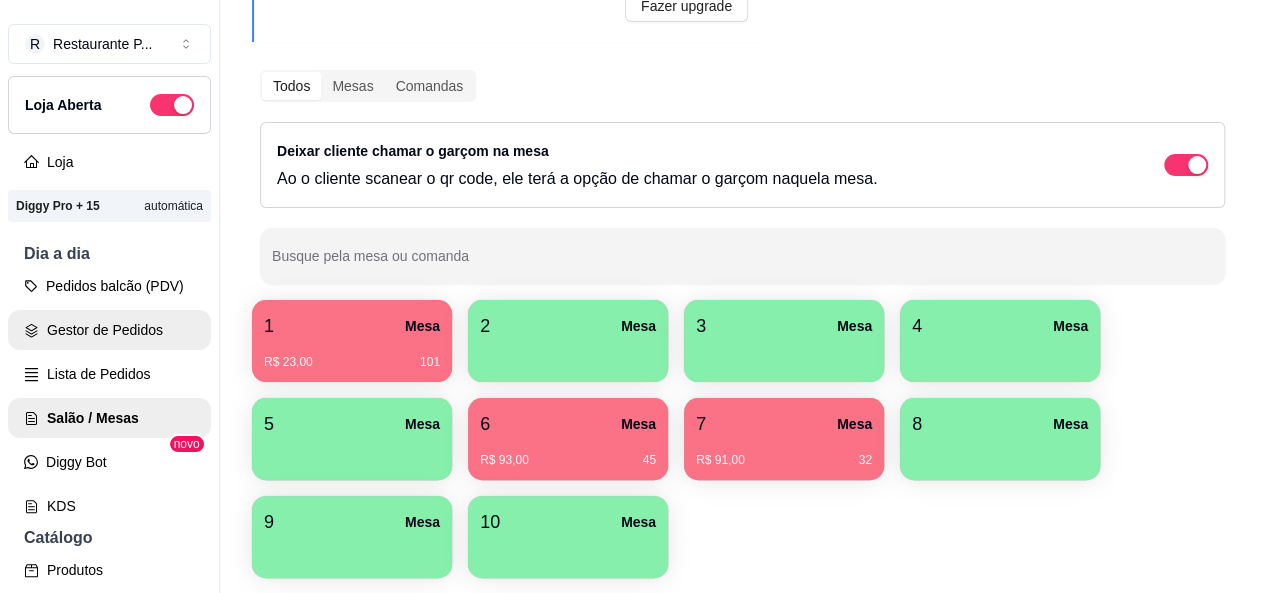 click on "Gestor de Pedidos" at bounding box center (109, 330) 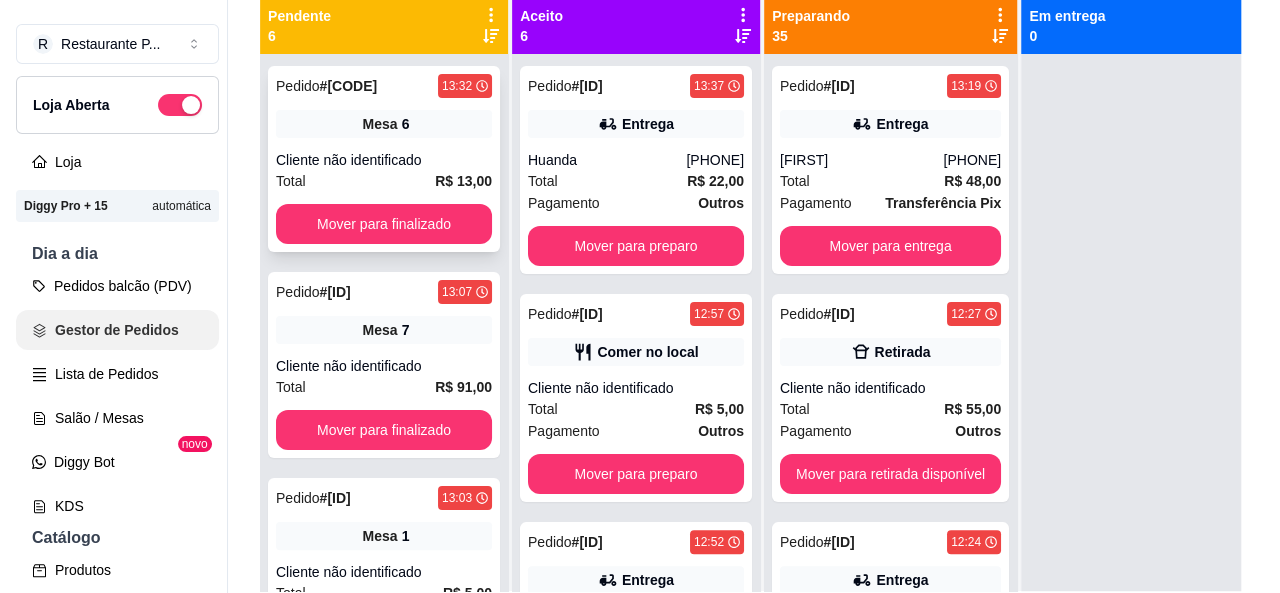 scroll, scrollTop: 0, scrollLeft: 0, axis: both 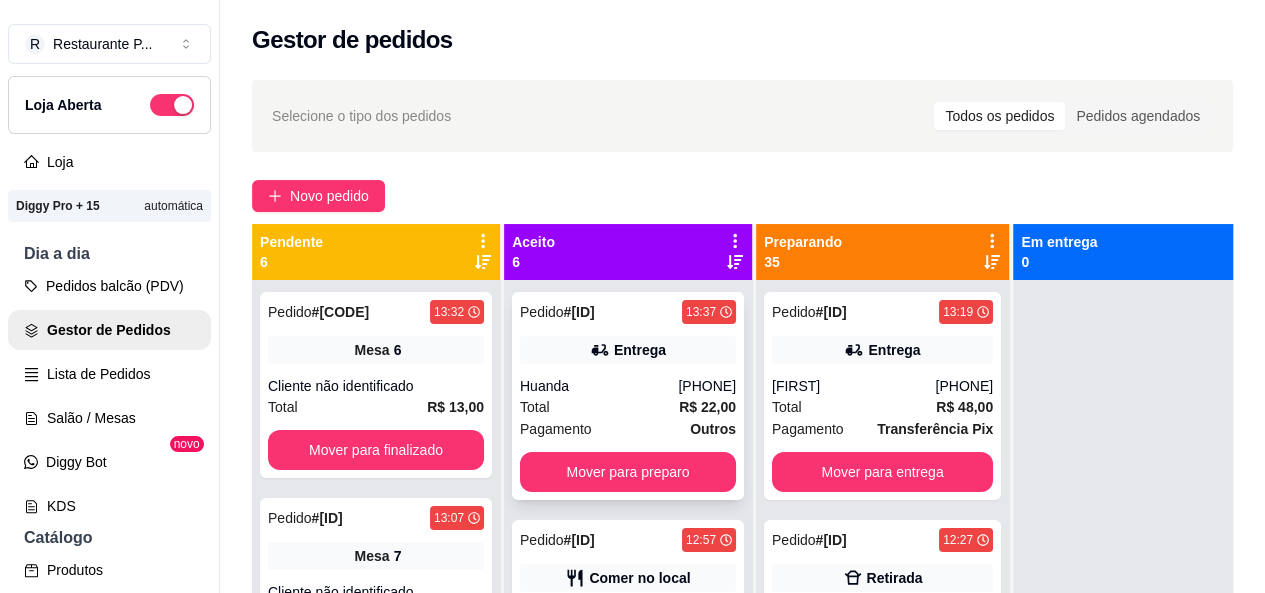 click on "[PHONE]" at bounding box center (707, 386) 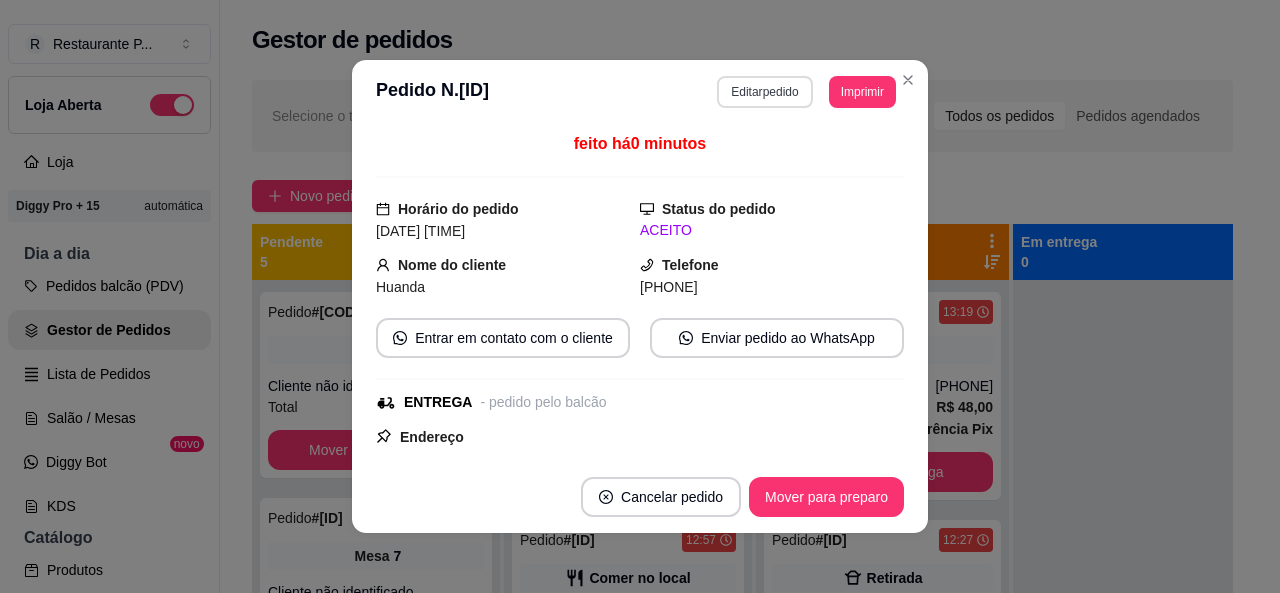 click on "Editar  pedido" at bounding box center [764, 92] 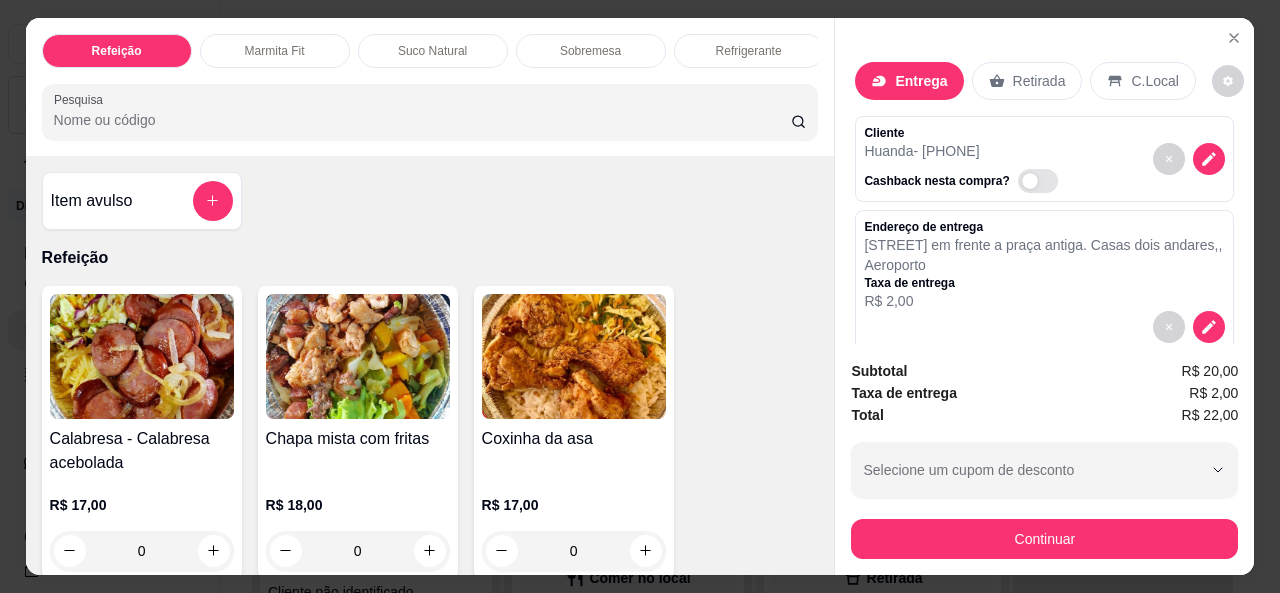 click at bounding box center (430, 112) 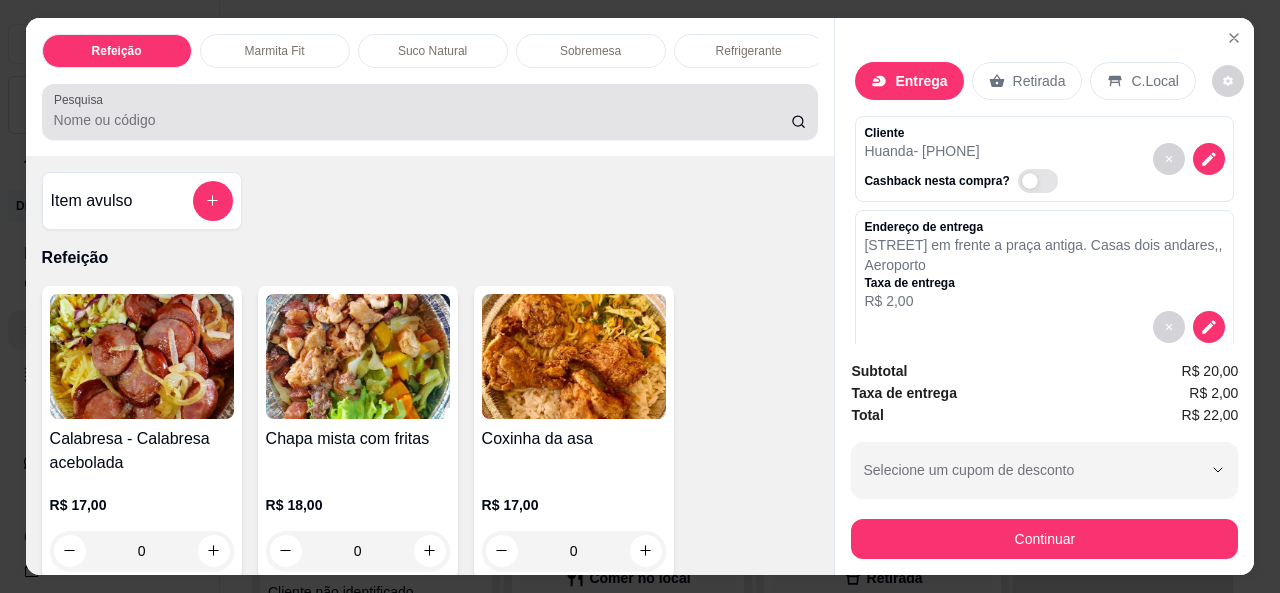 click at bounding box center (430, 112) 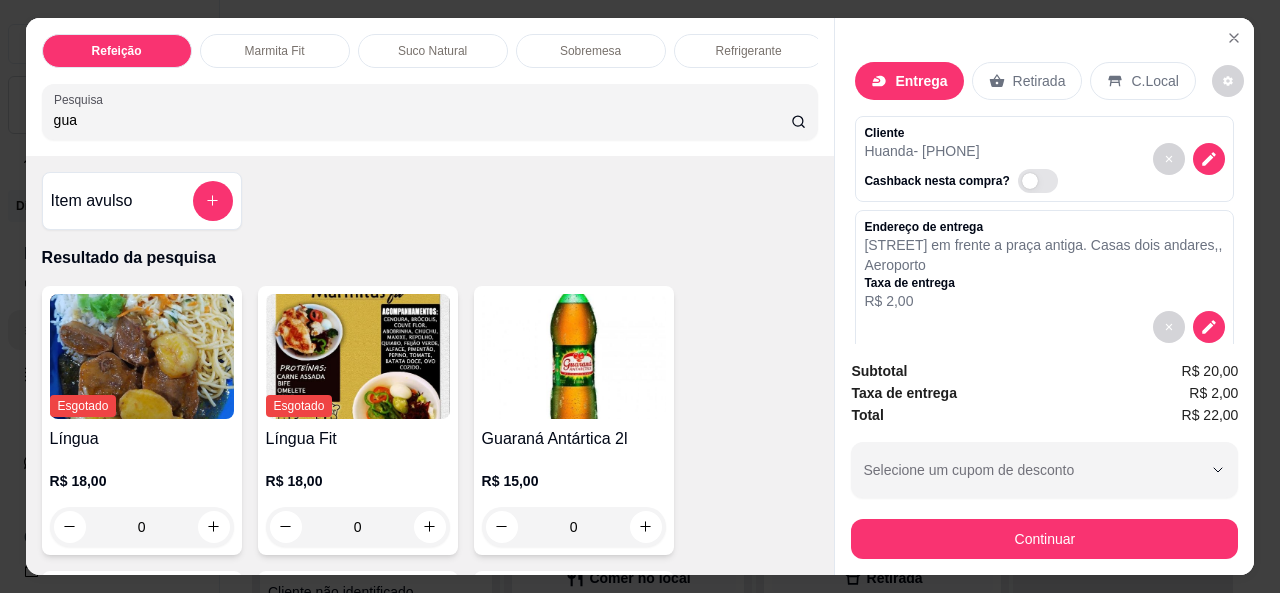 type on "gua" 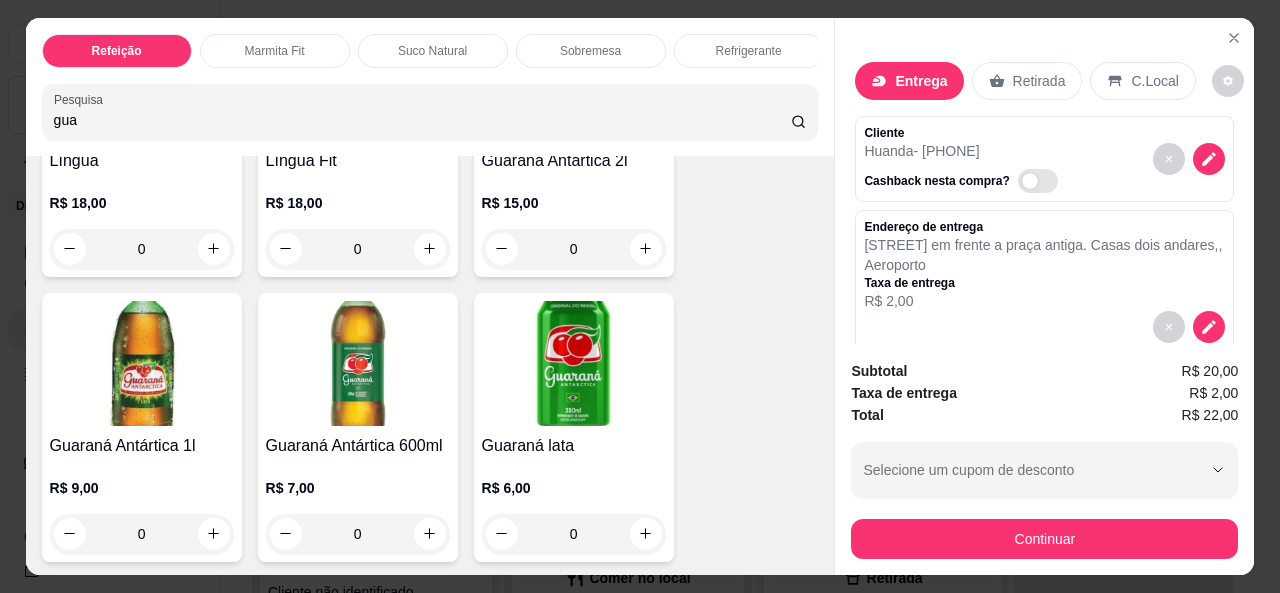 scroll, scrollTop: 132, scrollLeft: 0, axis: vertical 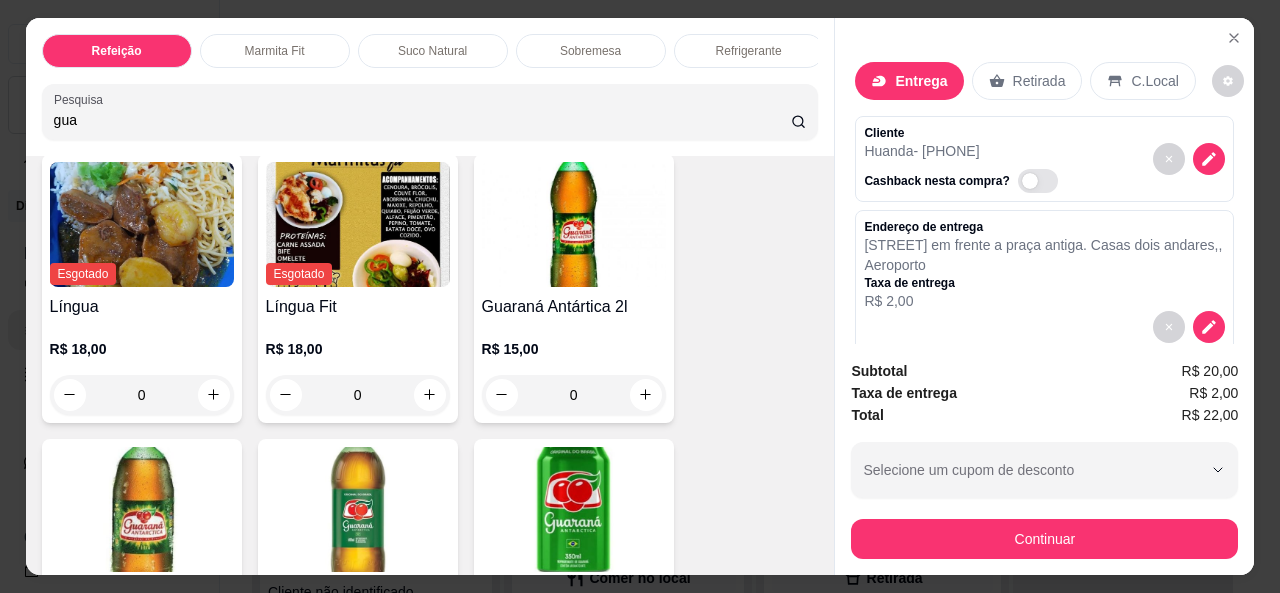 click at bounding box center (358, 509) 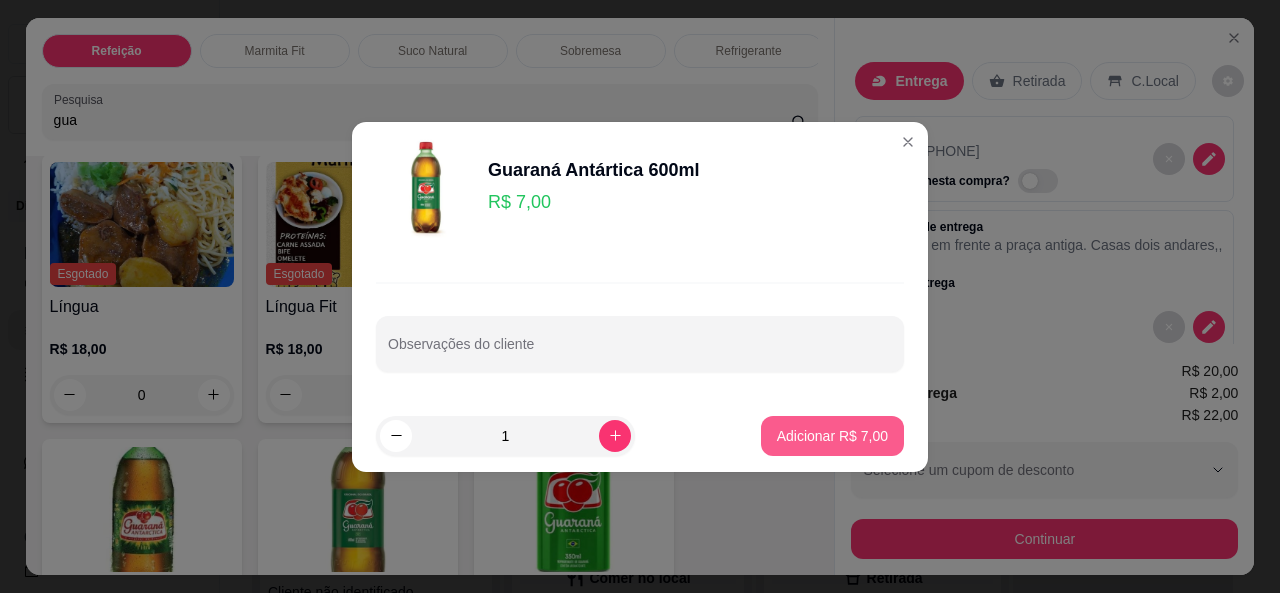 click on "Adicionar   R$ 7,00" at bounding box center [832, 436] 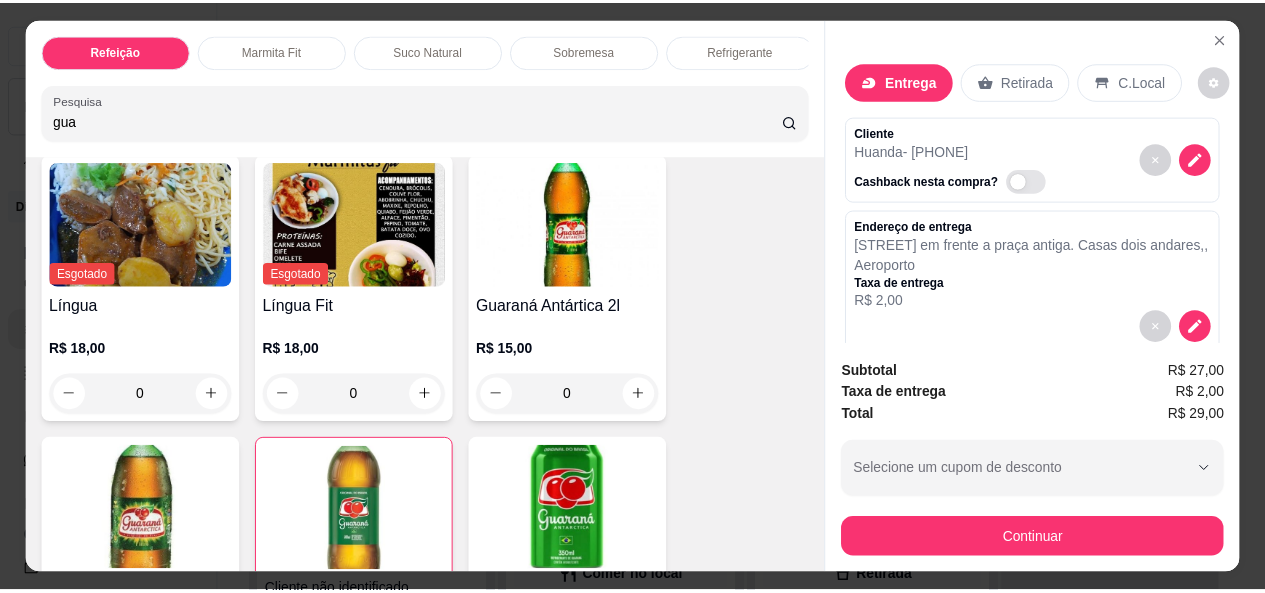 scroll, scrollTop: 54, scrollLeft: 0, axis: vertical 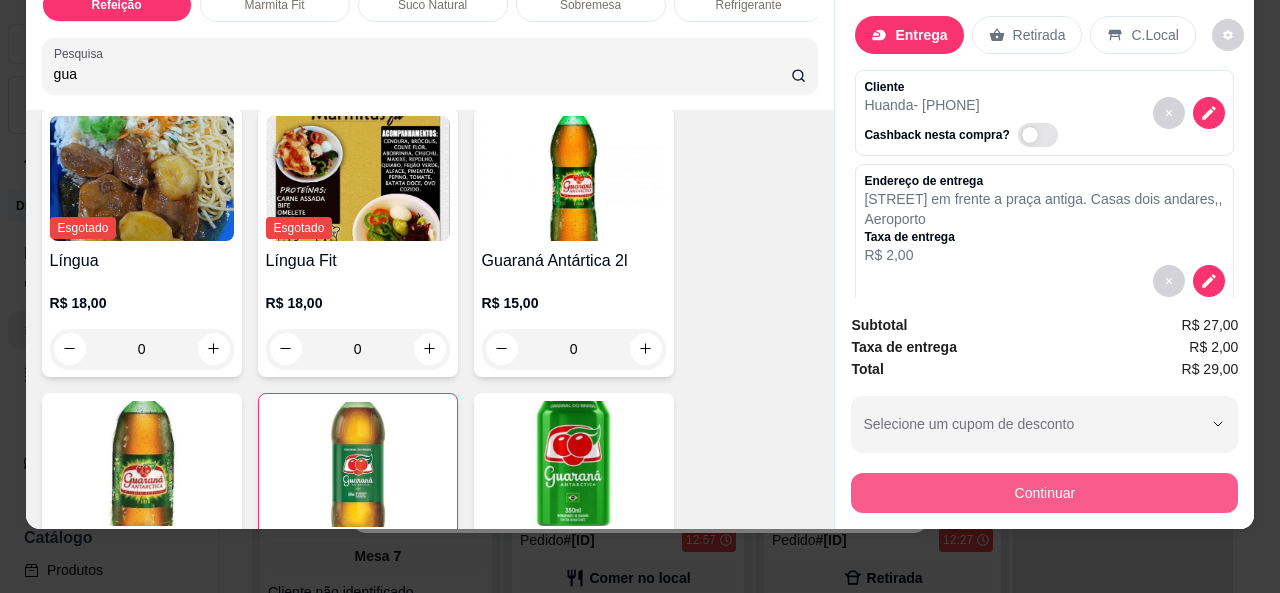 click on "Continuar" at bounding box center [1044, 493] 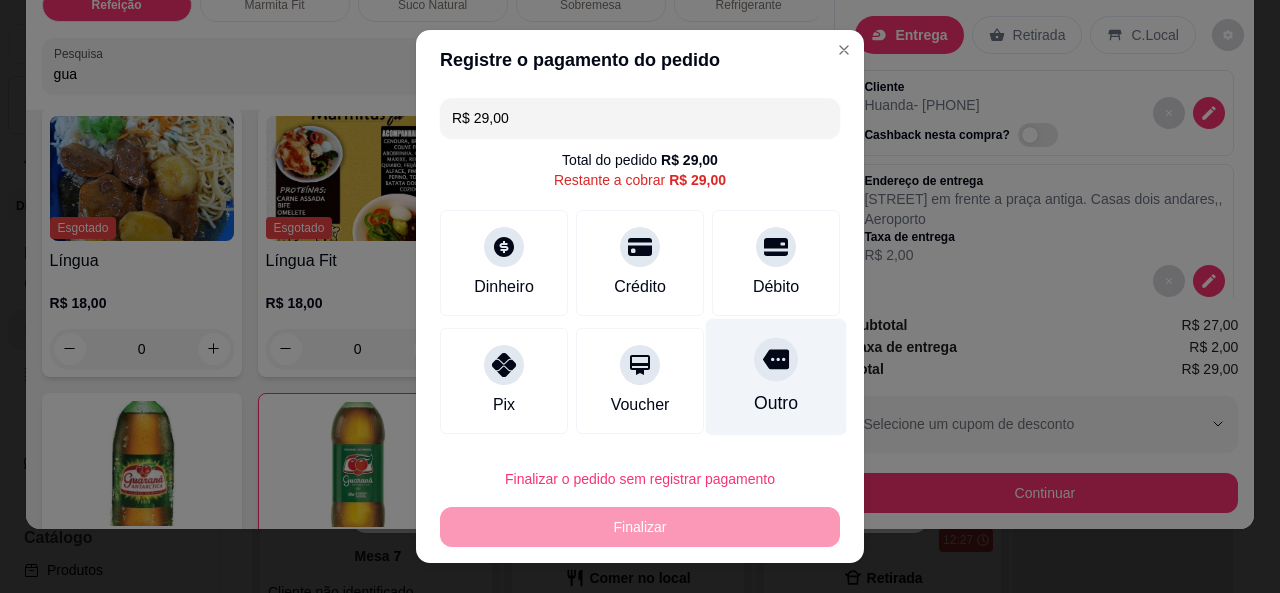 click on "Outro" at bounding box center [776, 376] 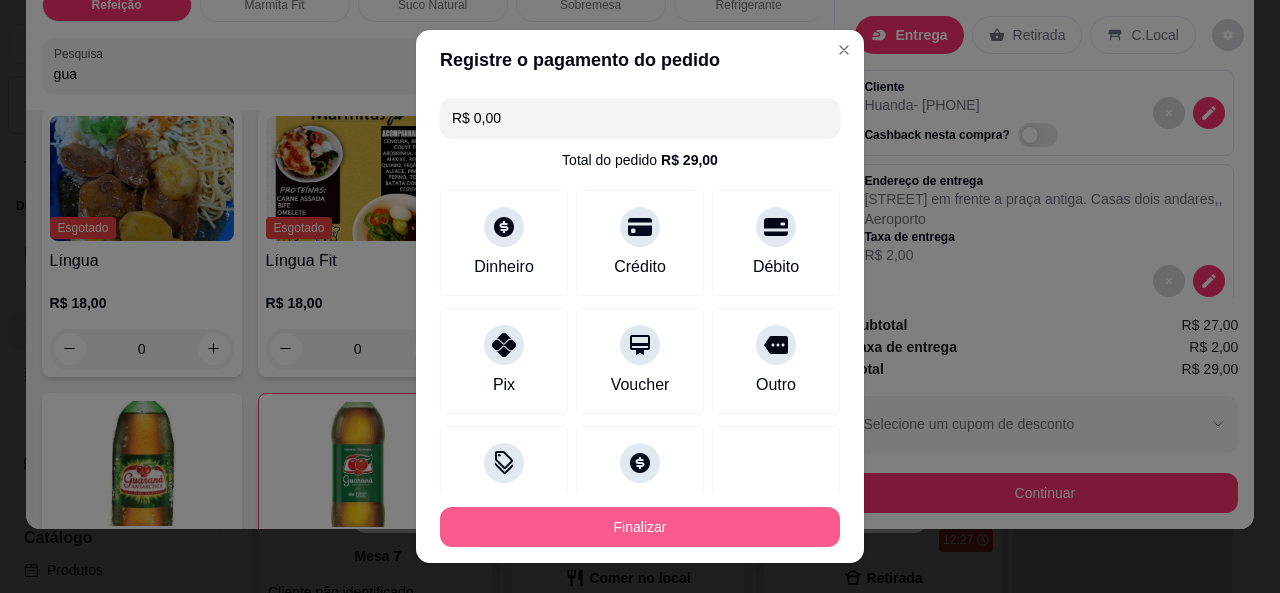 click on "Finalizar" at bounding box center (640, 527) 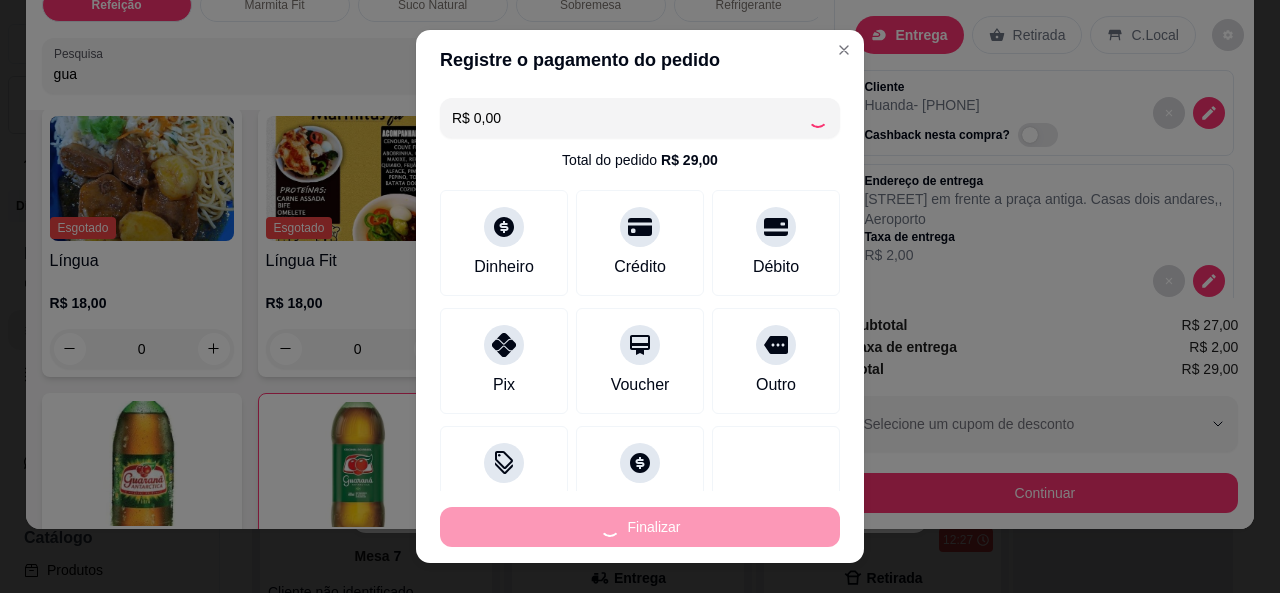 type on "0" 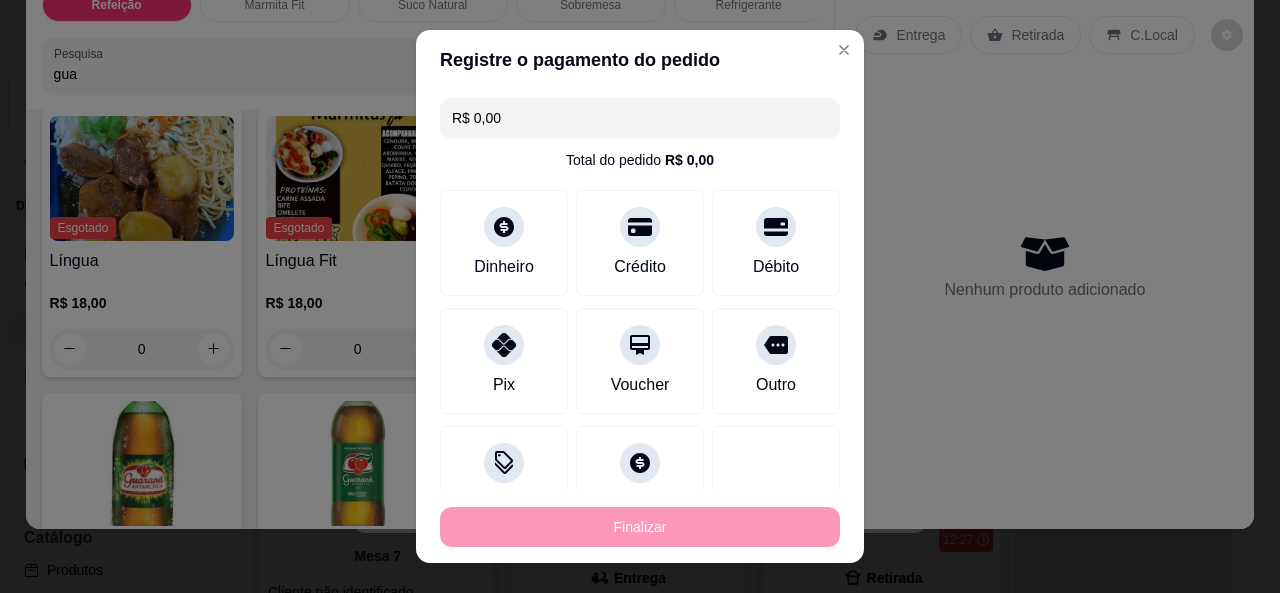 type on "-R$ 29,00" 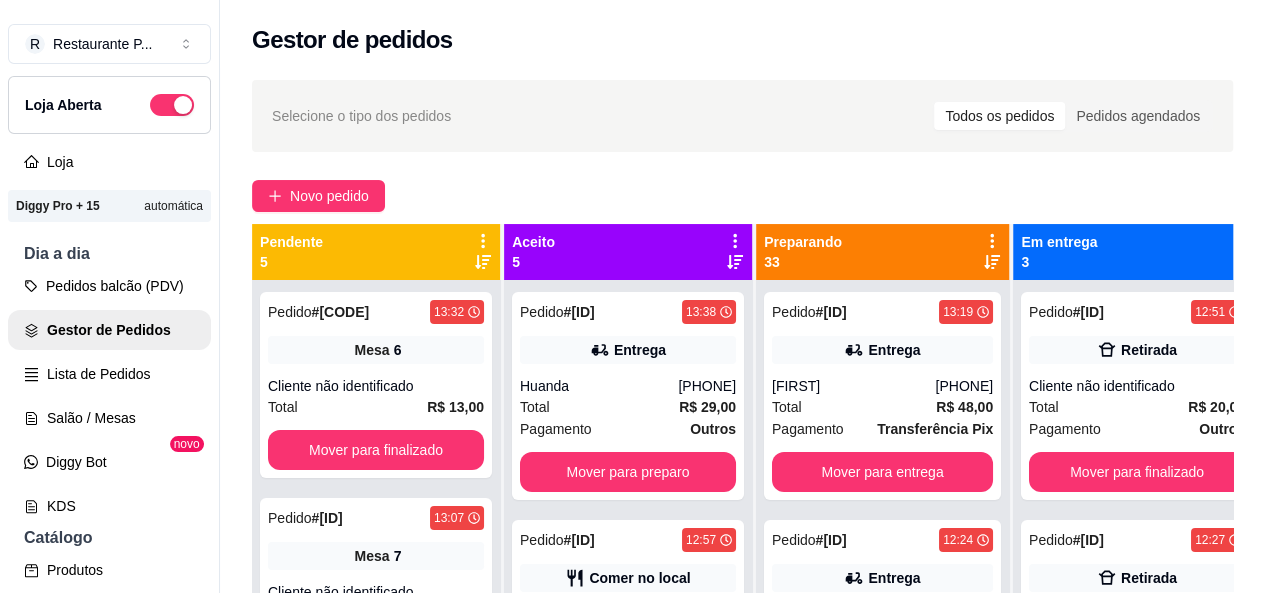 click on "Selecione o tipo dos pedidos Todos os pedidos Pedidos agendados" at bounding box center [742, 116] 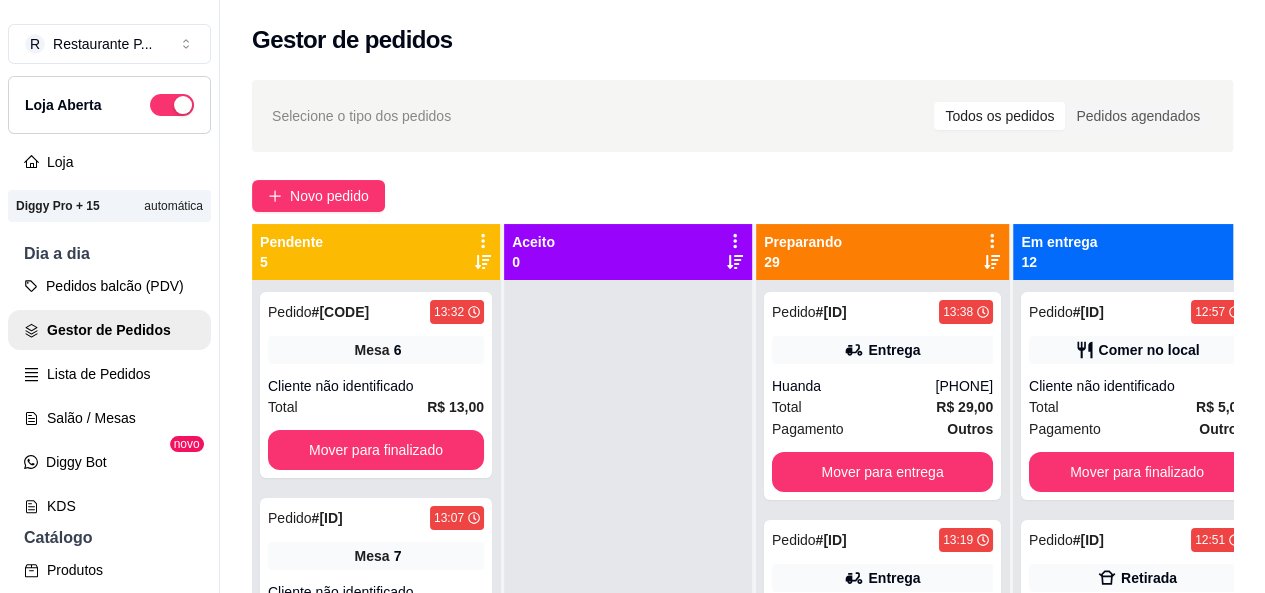 scroll, scrollTop: 100, scrollLeft: 0, axis: vertical 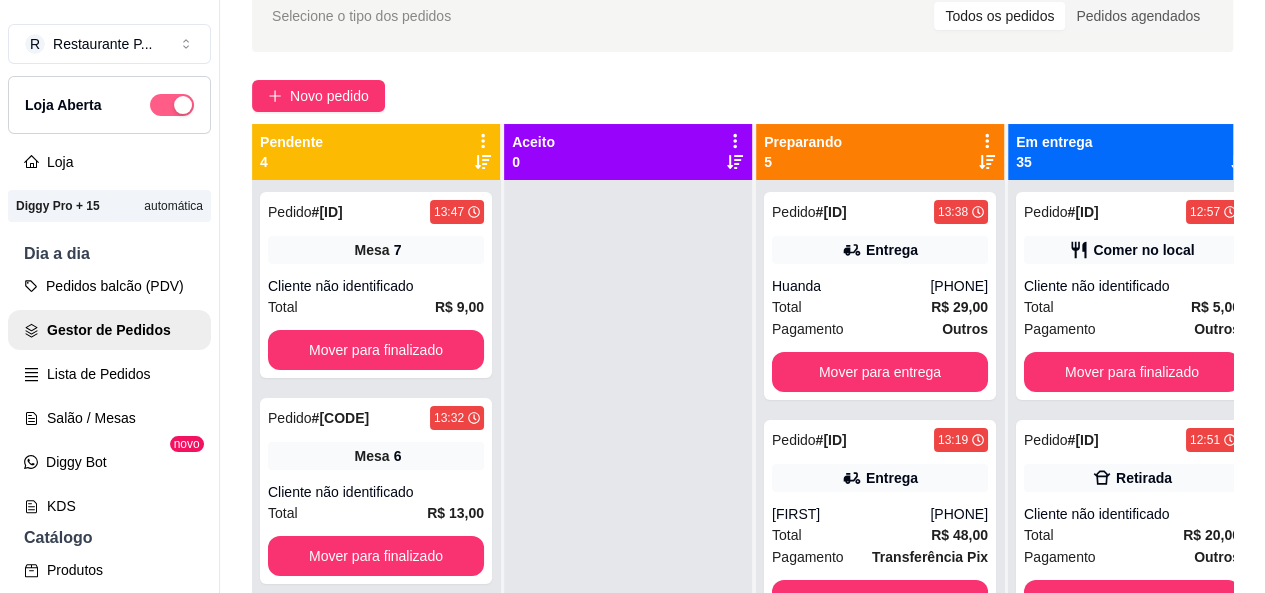 click at bounding box center [172, 105] 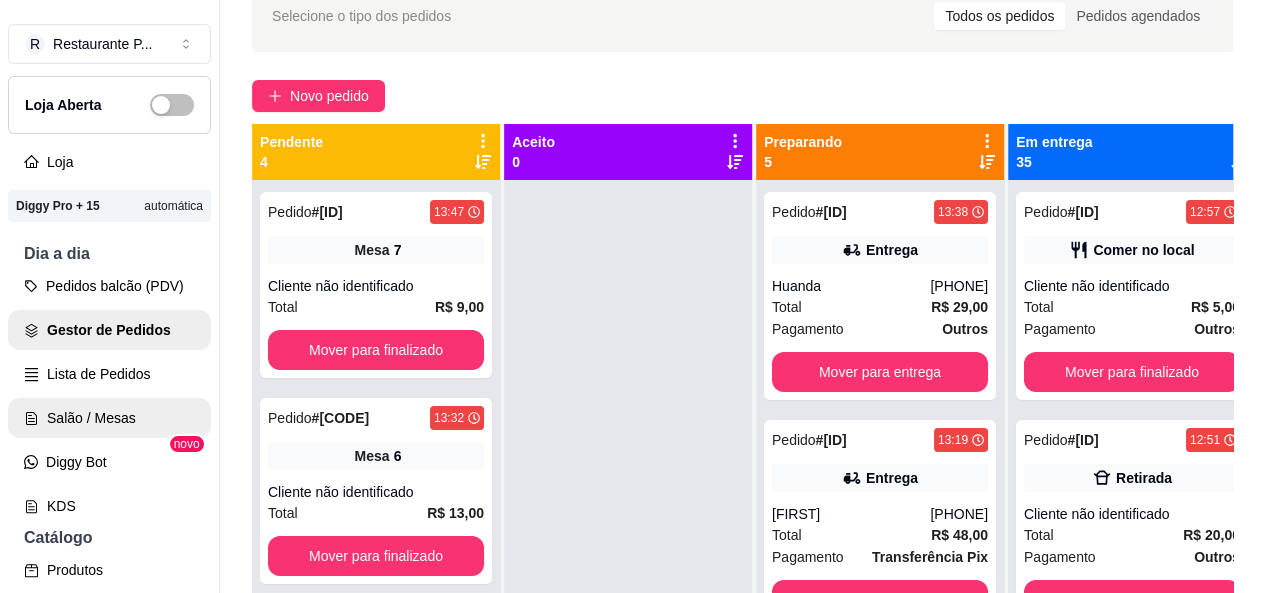 click on "Salão / Mesas" at bounding box center (109, 418) 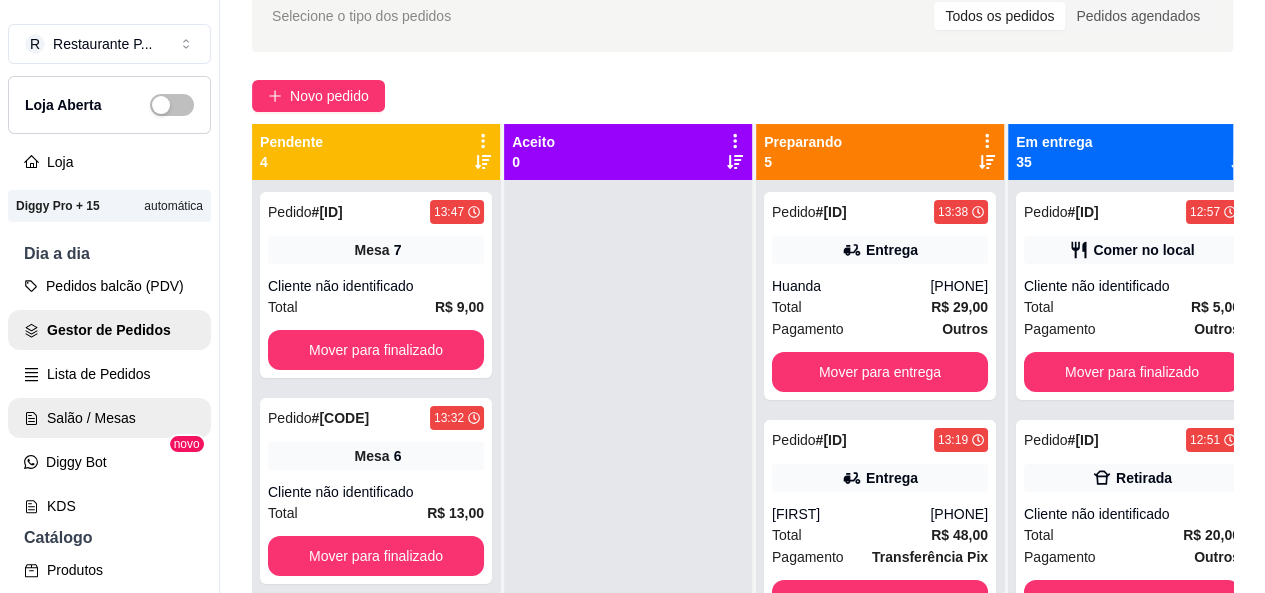 scroll, scrollTop: 0, scrollLeft: 0, axis: both 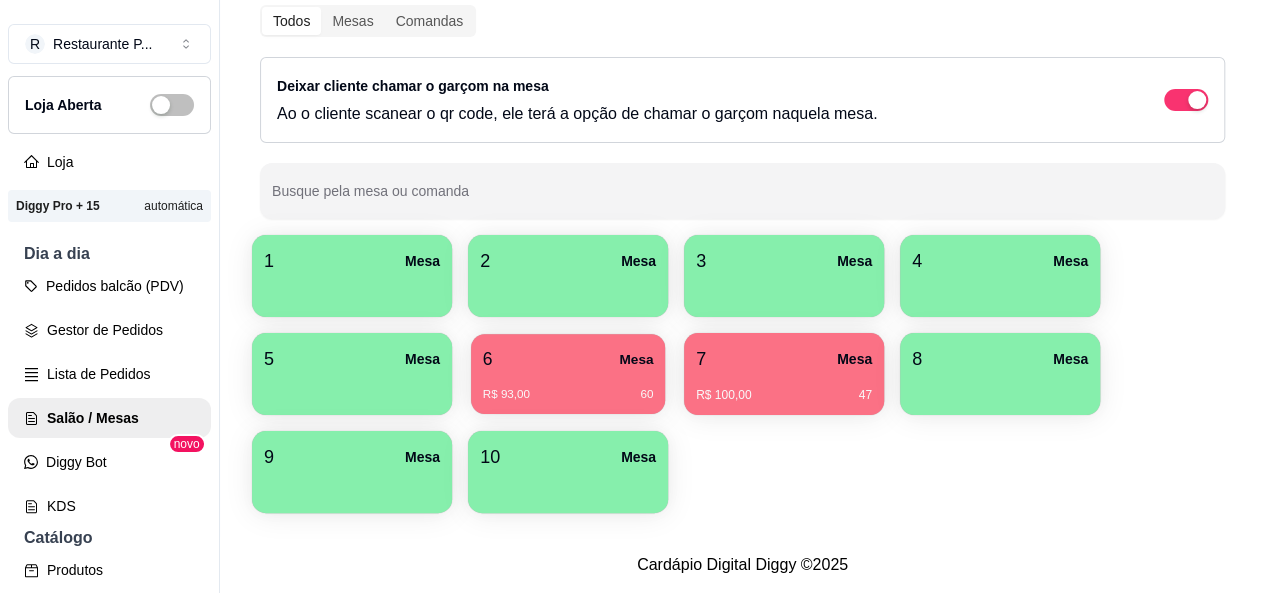 click on "6 Mesa" at bounding box center (568, 359) 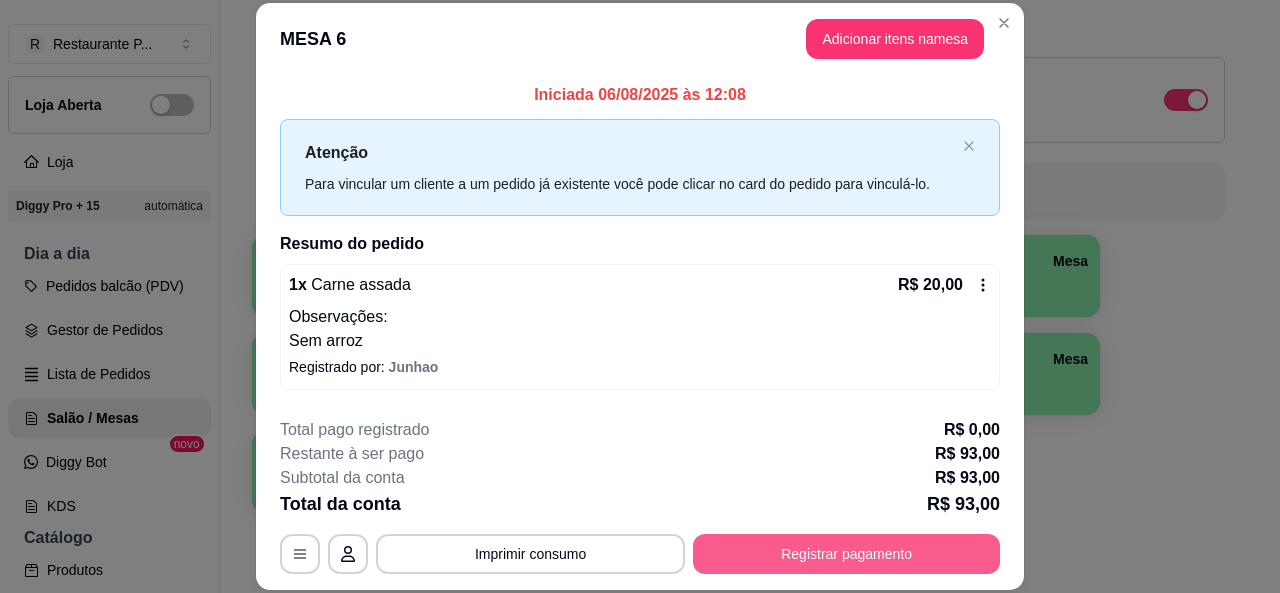click on "Registrar pagamento" at bounding box center [846, 554] 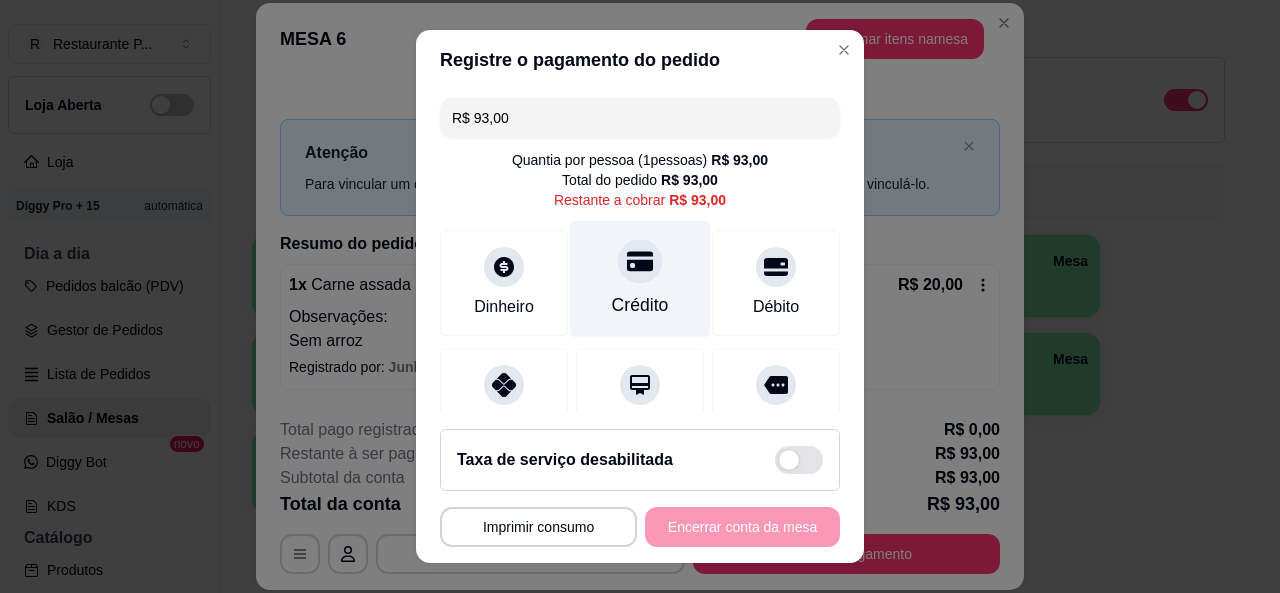 click on "Crédito" at bounding box center [640, 278] 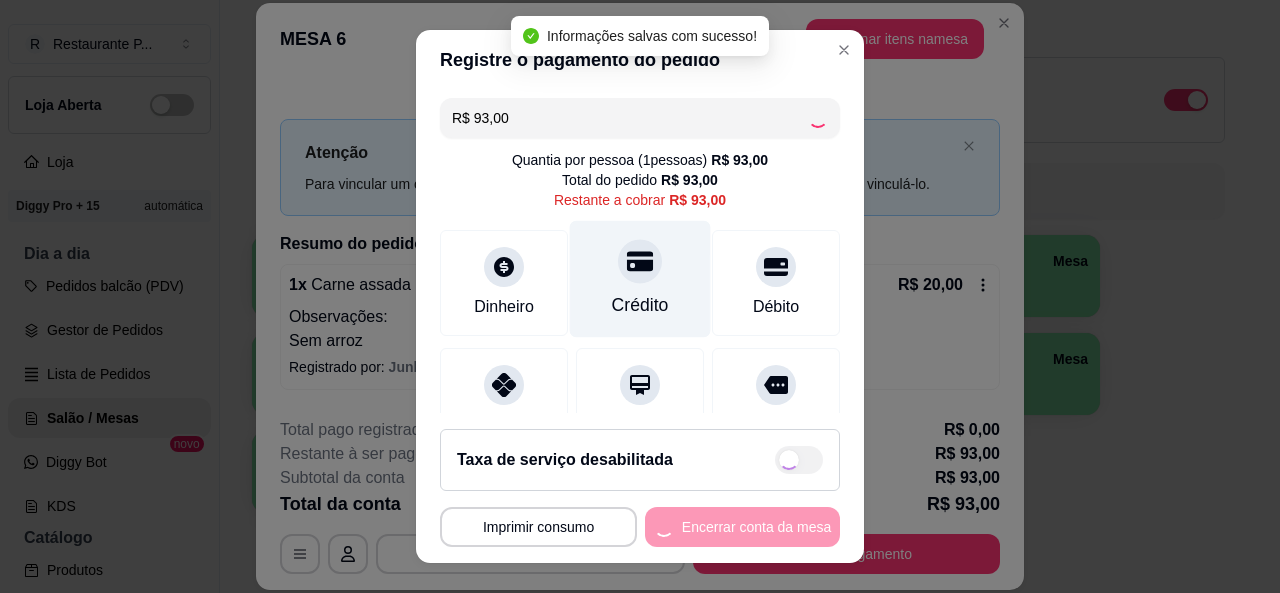 type on "R$ 0,00" 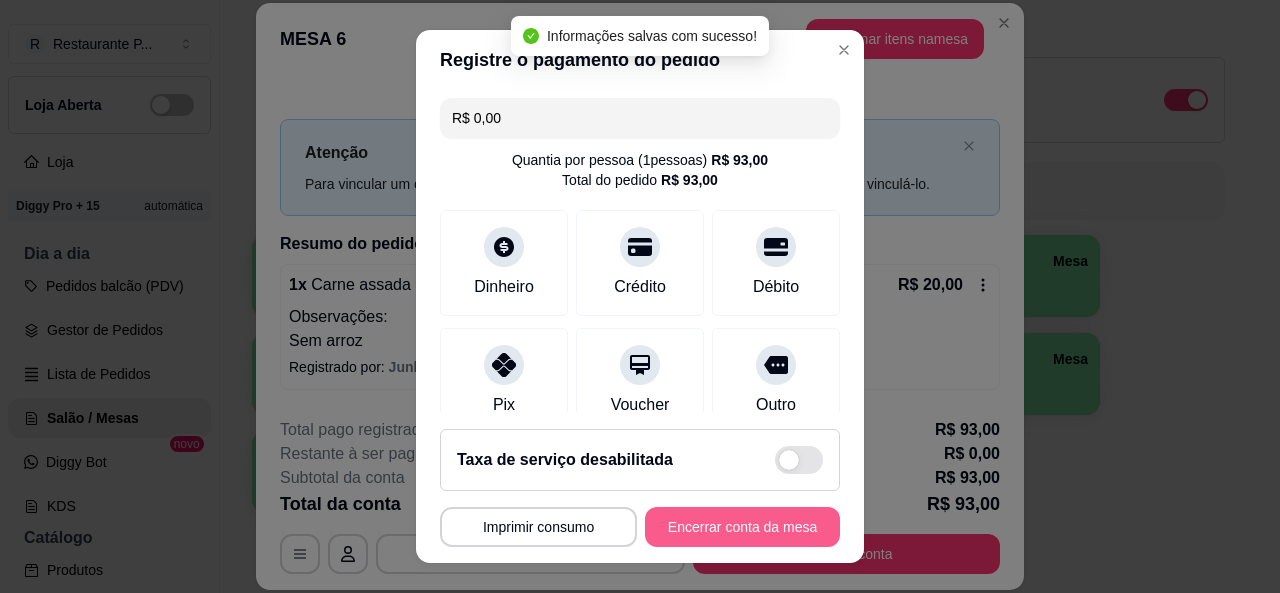 click on "Encerrar conta da mesa" at bounding box center (742, 527) 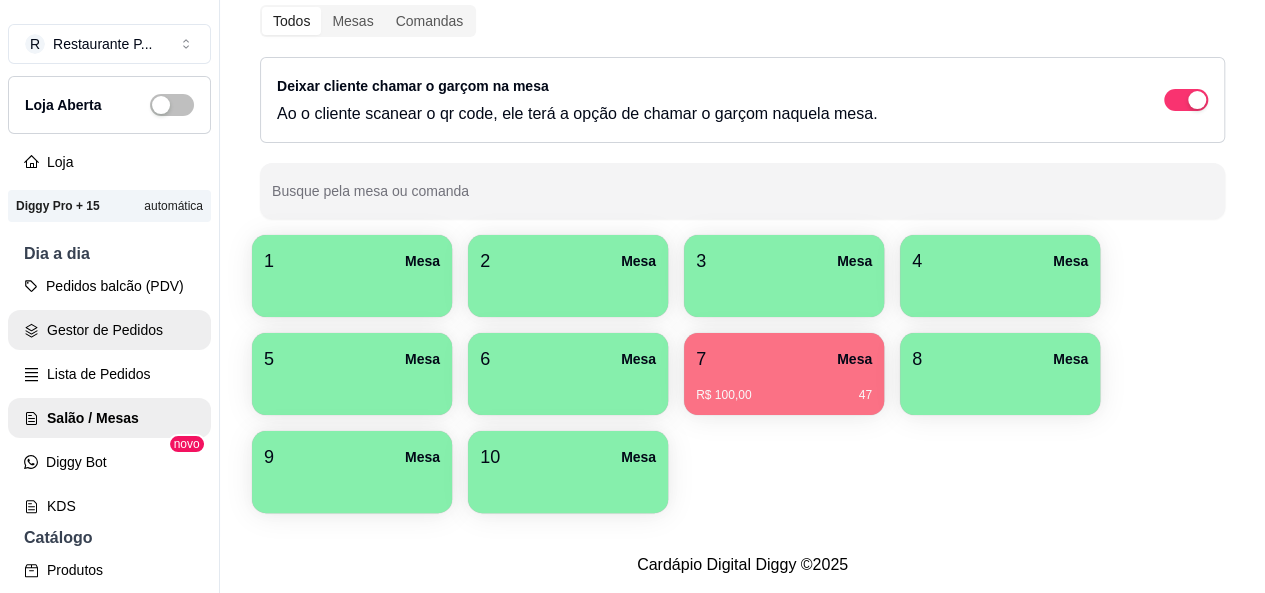 click on "Gestor de Pedidos" at bounding box center [109, 330] 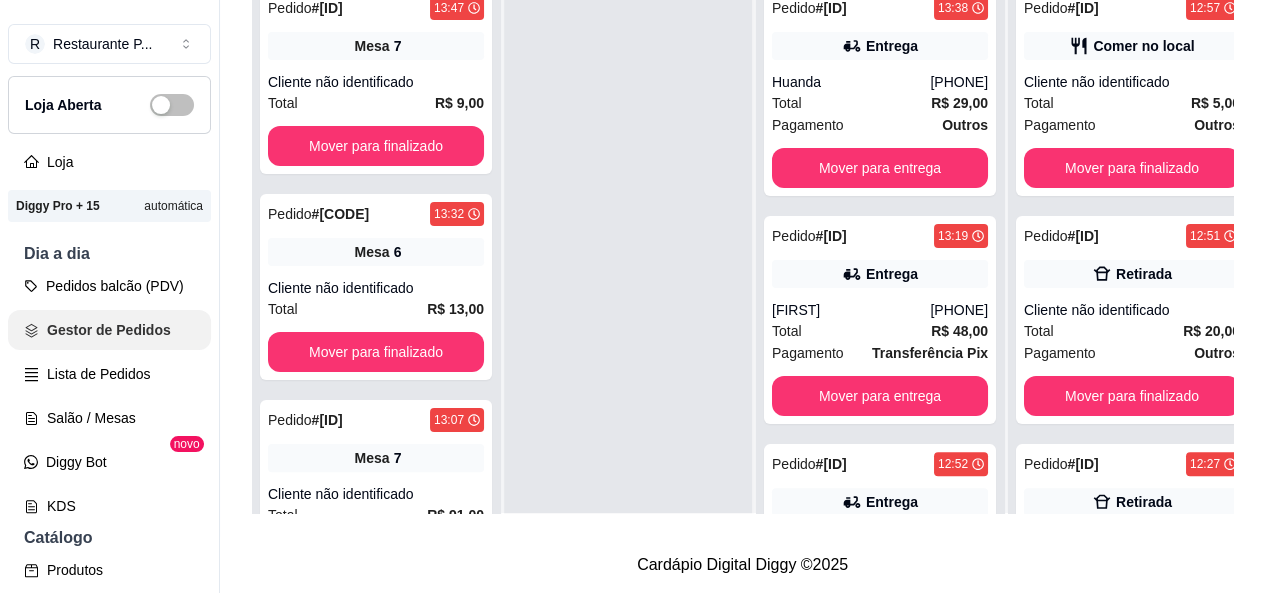 scroll, scrollTop: 0, scrollLeft: 0, axis: both 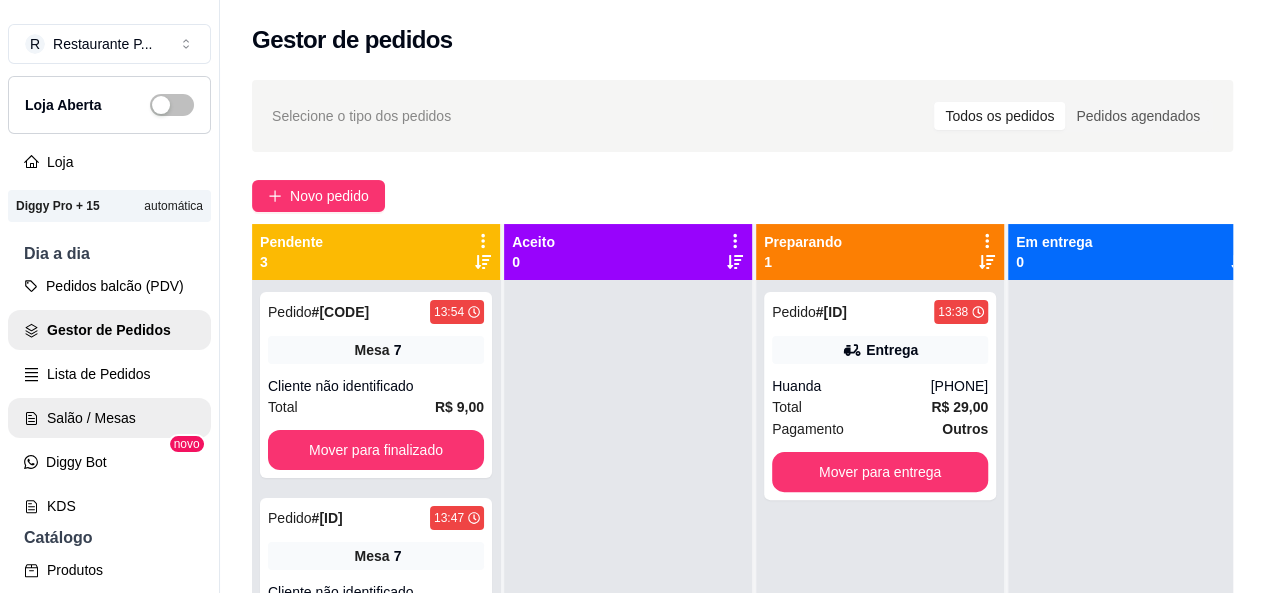 click on "Salão / Mesas" at bounding box center (109, 418) 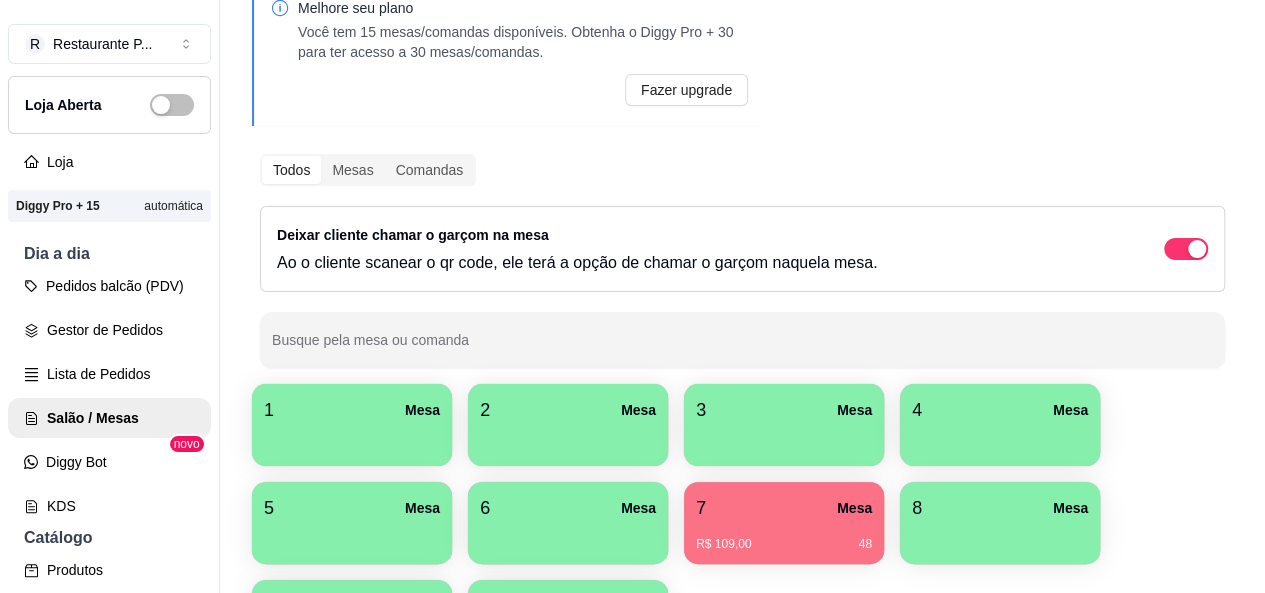 scroll, scrollTop: 242, scrollLeft: 0, axis: vertical 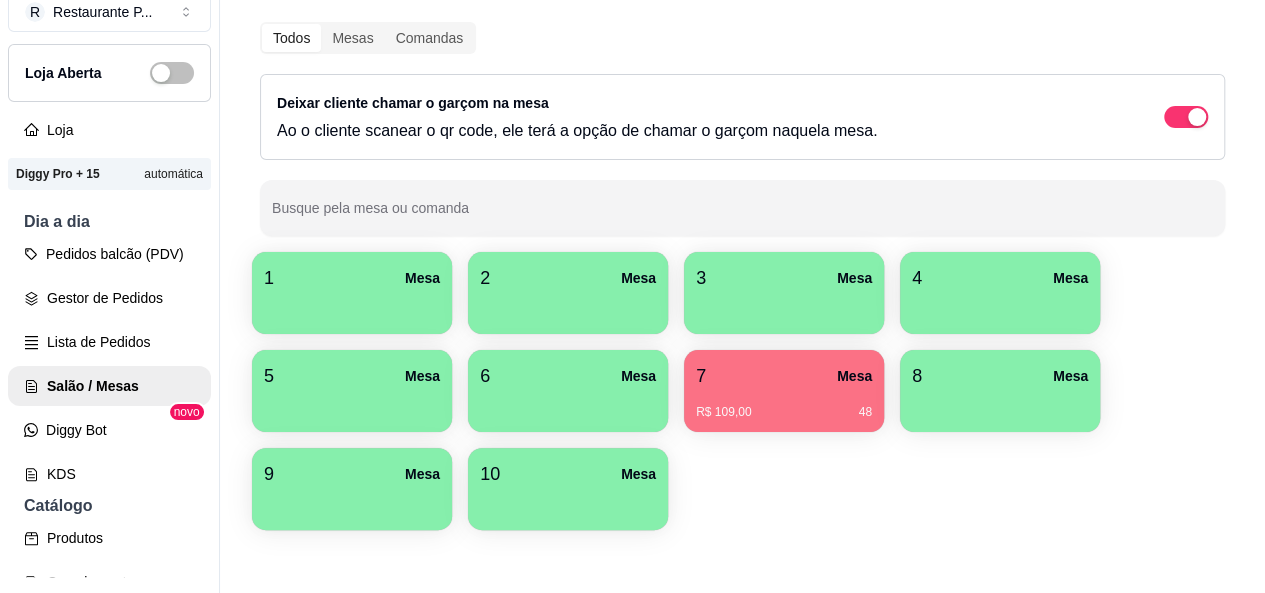 drag, startPoint x: 431, startPoint y: 160, endPoint x: 908, endPoint y: -65, distance: 527.4031 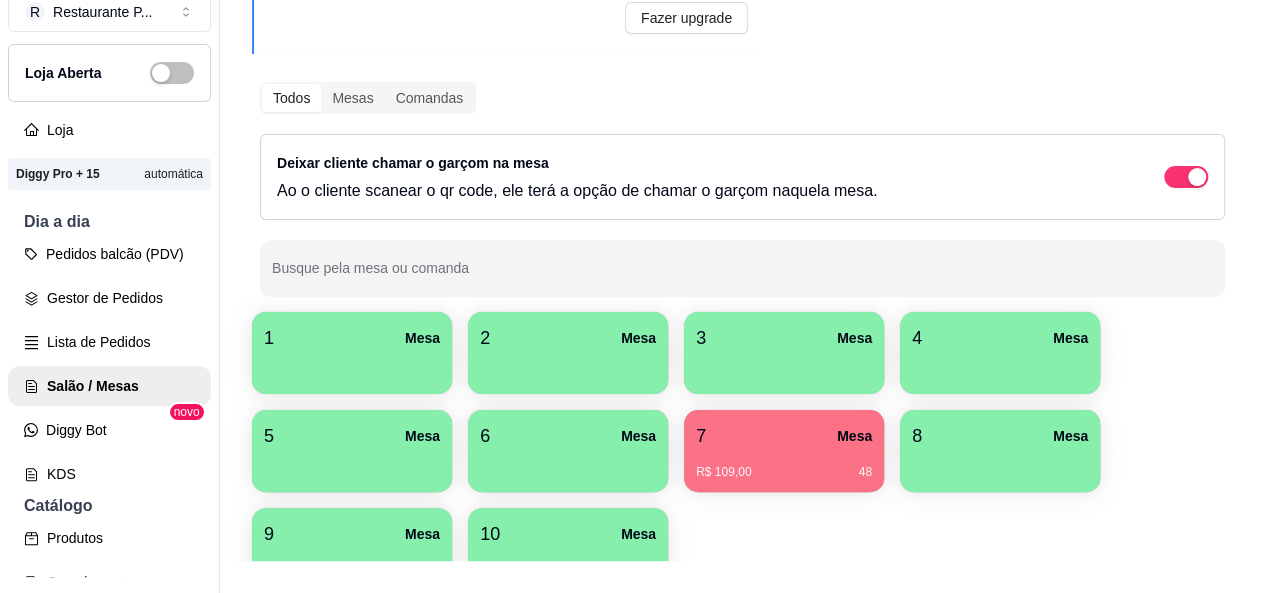 scroll, scrollTop: 142, scrollLeft: 0, axis: vertical 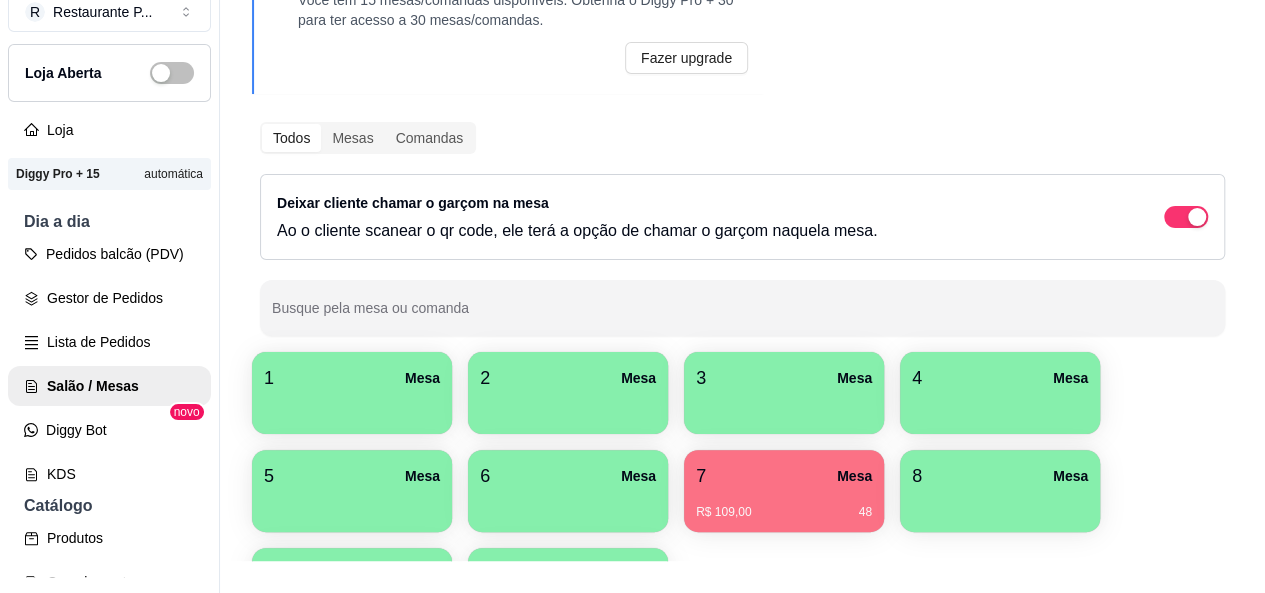 click on "Melhore seu plano
Você tem 15 mesas/comandas disponíveis. Obtenha o Diggy Pro + 30 para ter acesso a 30 mesas/comandas. Fazer upgrade Todos Mesas Comandas Deixar cliente chamar o garçom na mesa Ao o cliente scanear o qr code, ele terá a opção de chamar o garçom naquela mesa. Busque pela mesa ou comanda
1 Mesa 2 Mesa 3 Mesa 4 Mesa 5 Mesa 6 Mesa 7 Mesa R$ 109,00 48 8 Mesa 9 Mesa 10 Mesa" at bounding box center [742, 294] 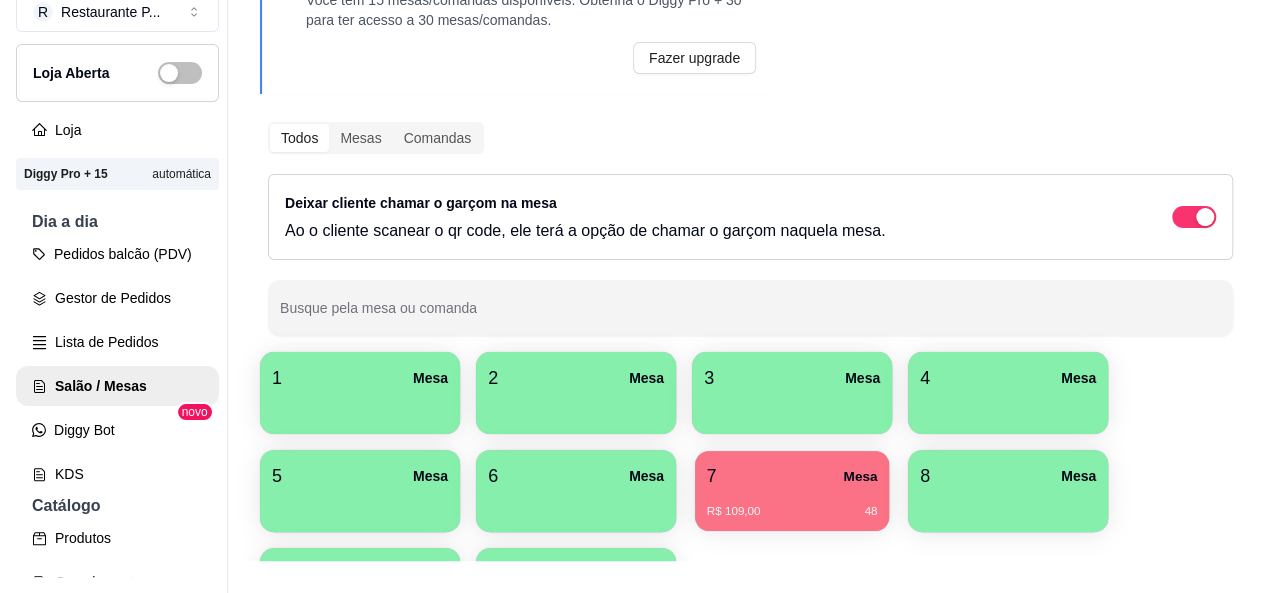 scroll, scrollTop: 242, scrollLeft: 0, axis: vertical 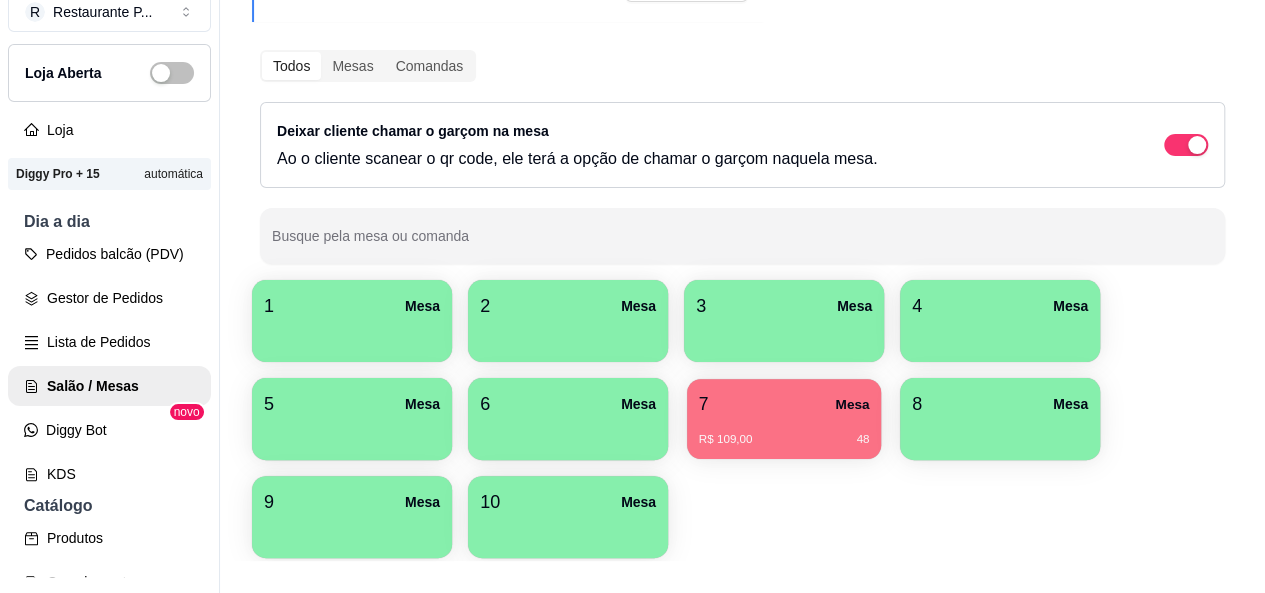 click on "1 Mesa 2 Mesa 3 Mesa 4 Mesa 5 Mesa 6 Mesa 7 Mesa R$ 109,00 [NUMBER] 8 Mesa 9 Mesa 10 Mesa" at bounding box center (742, 419) 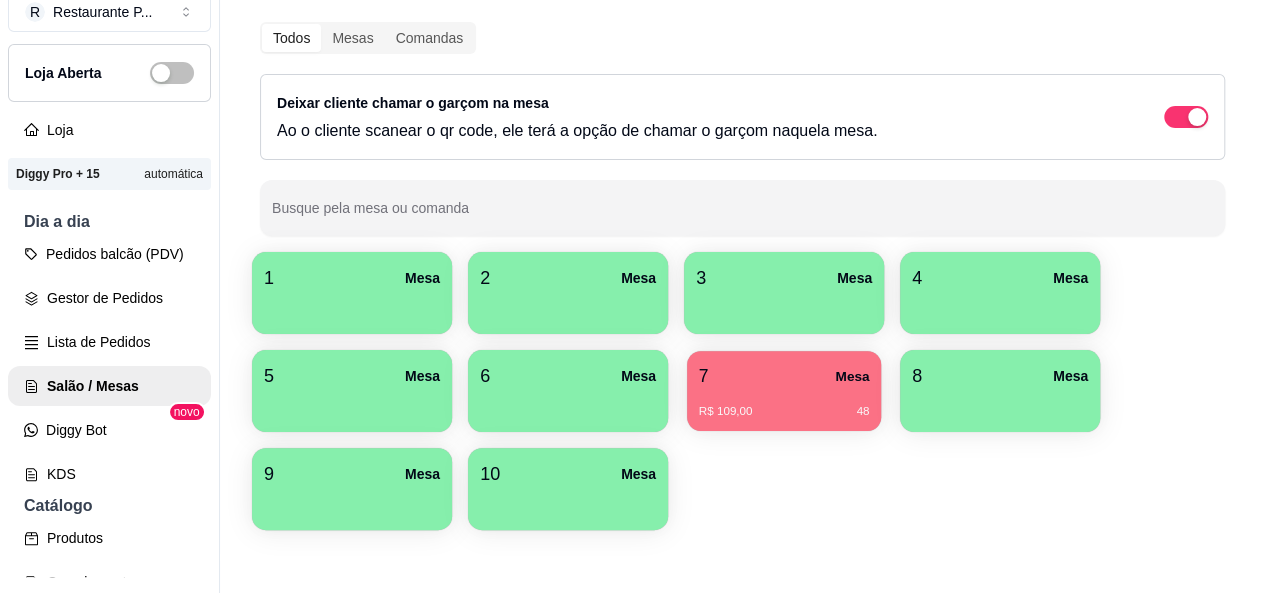 click on "R$ 109,00 [NUMBER]" at bounding box center [784, 404] 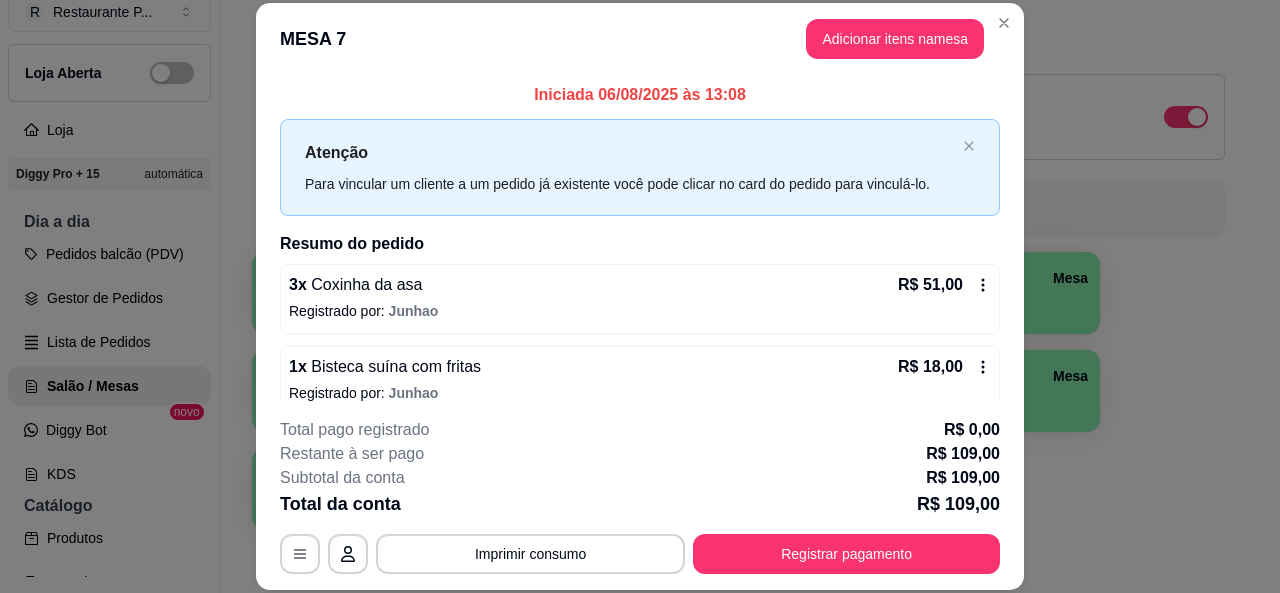 drag, startPoint x: 699, startPoint y: 392, endPoint x: 1146, endPoint y: 388, distance: 447.01788 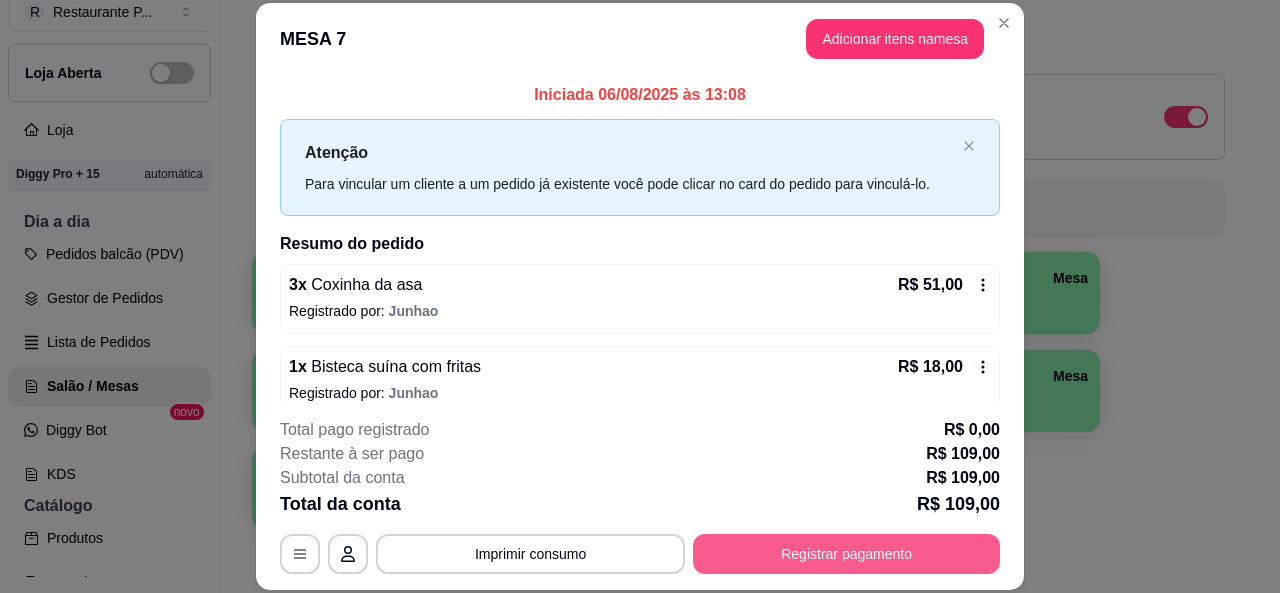 drag, startPoint x: 940, startPoint y: 538, endPoint x: 171, endPoint y: 267, distance: 815.3539 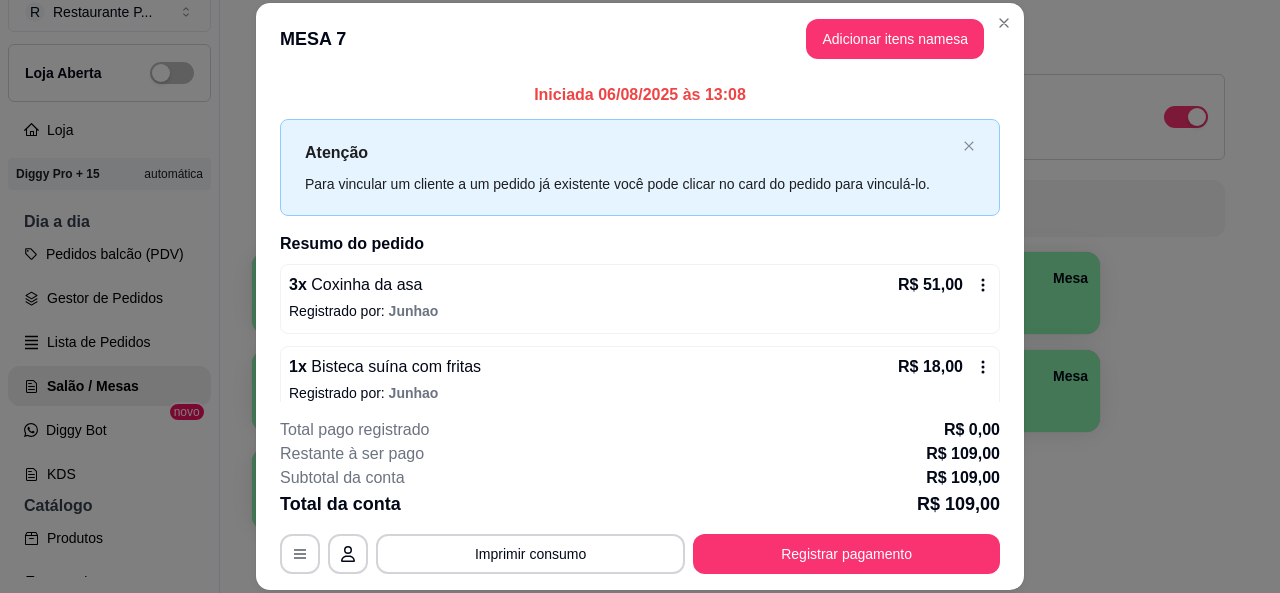 drag, startPoint x: 171, startPoint y: 267, endPoint x: 1204, endPoint y: 393, distance: 1040.656 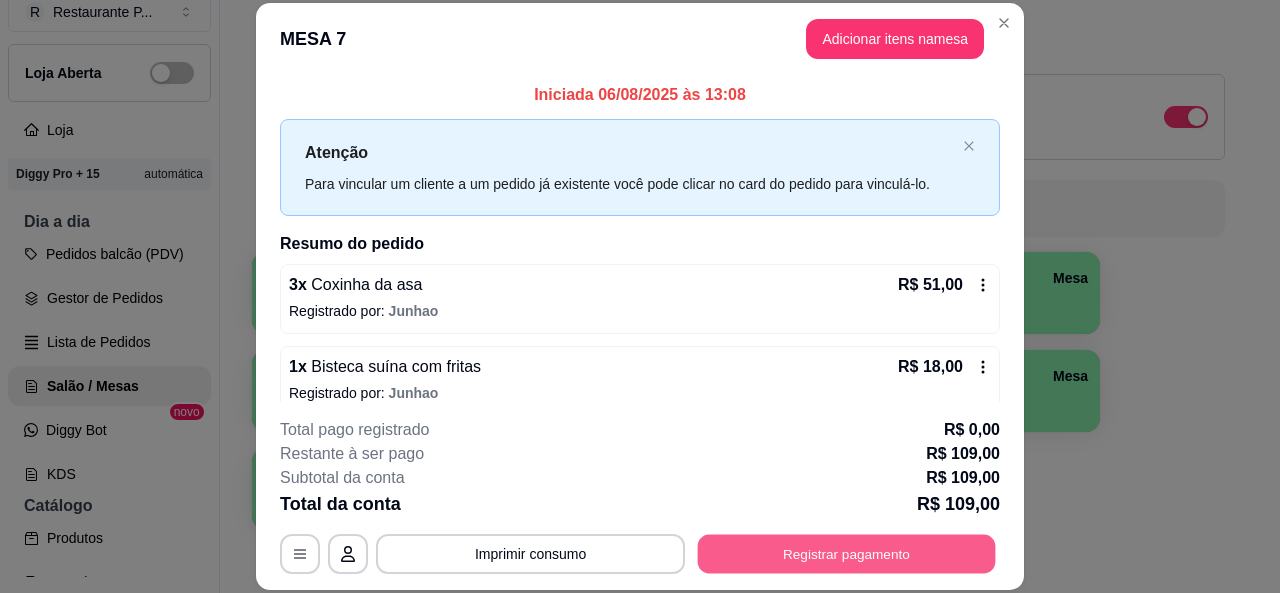 click on "Registrar pagamento" at bounding box center [847, 554] 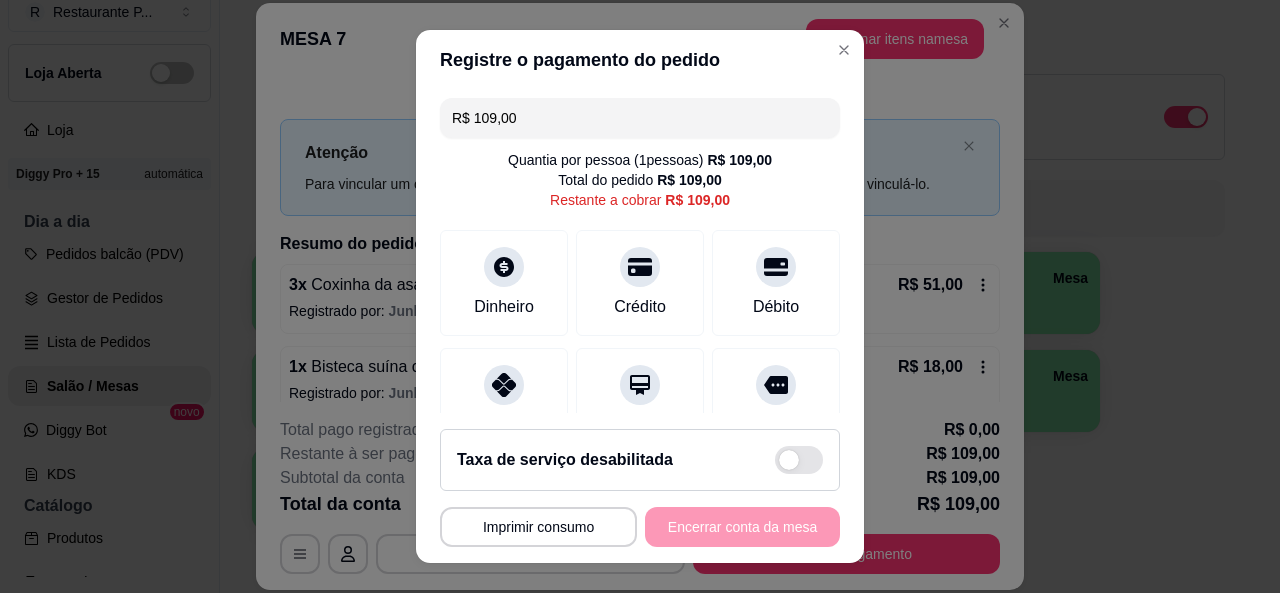 click on "R$ 109,00" at bounding box center (640, 118) 